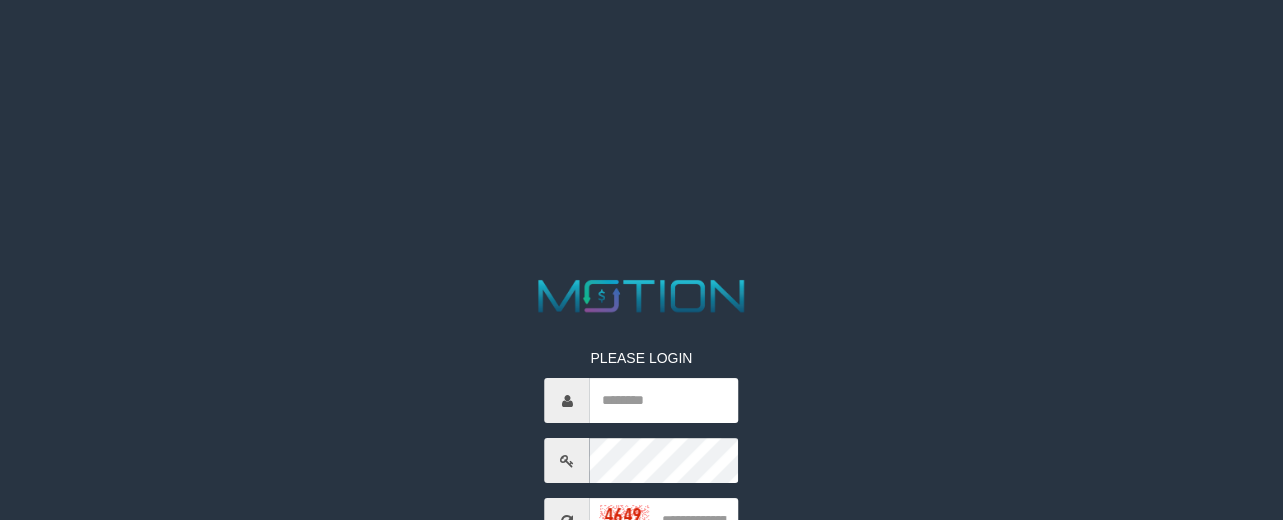 scroll, scrollTop: 0, scrollLeft: 0, axis: both 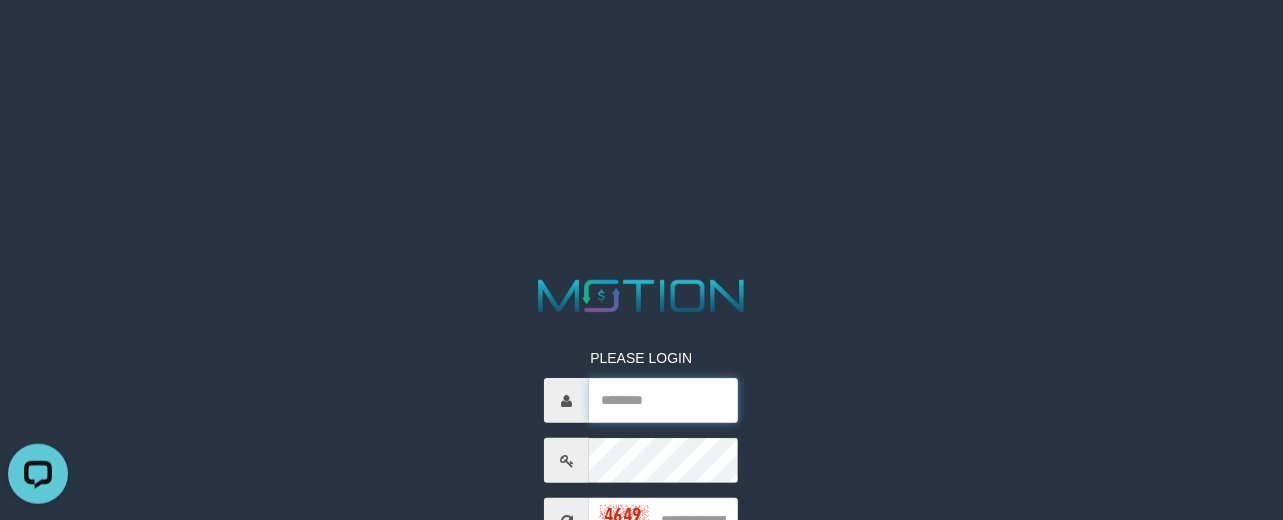 type on "*********" 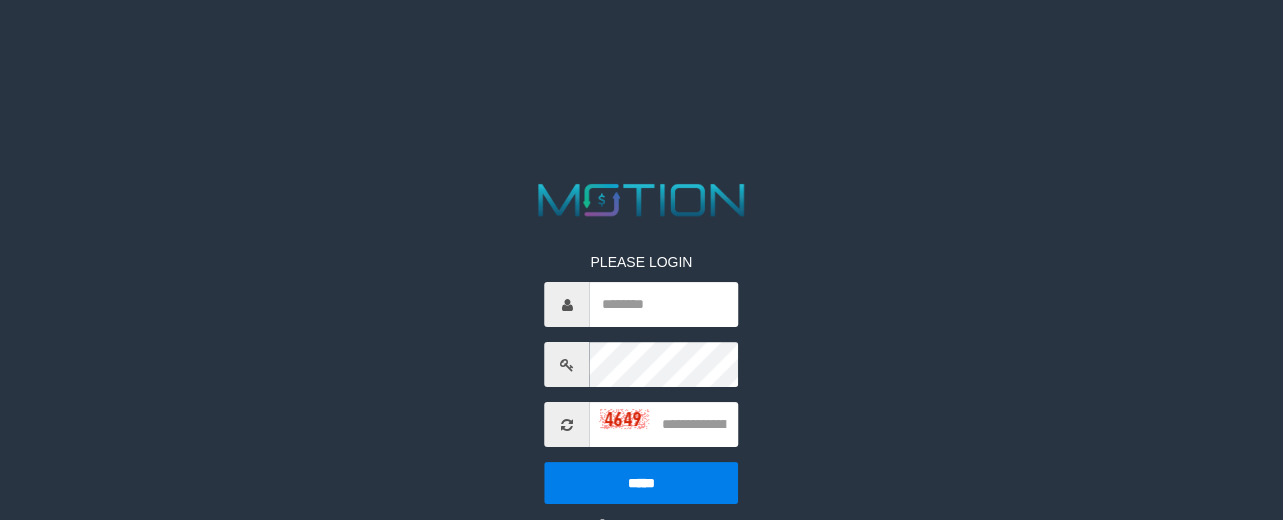 scroll, scrollTop: 0, scrollLeft: 0, axis: both 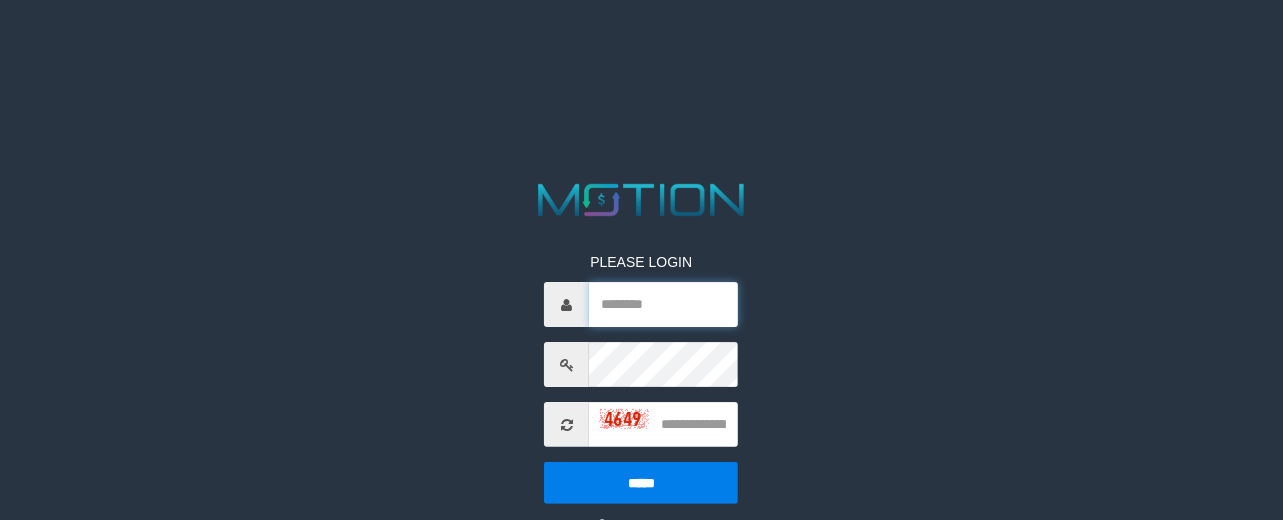 type on "*********" 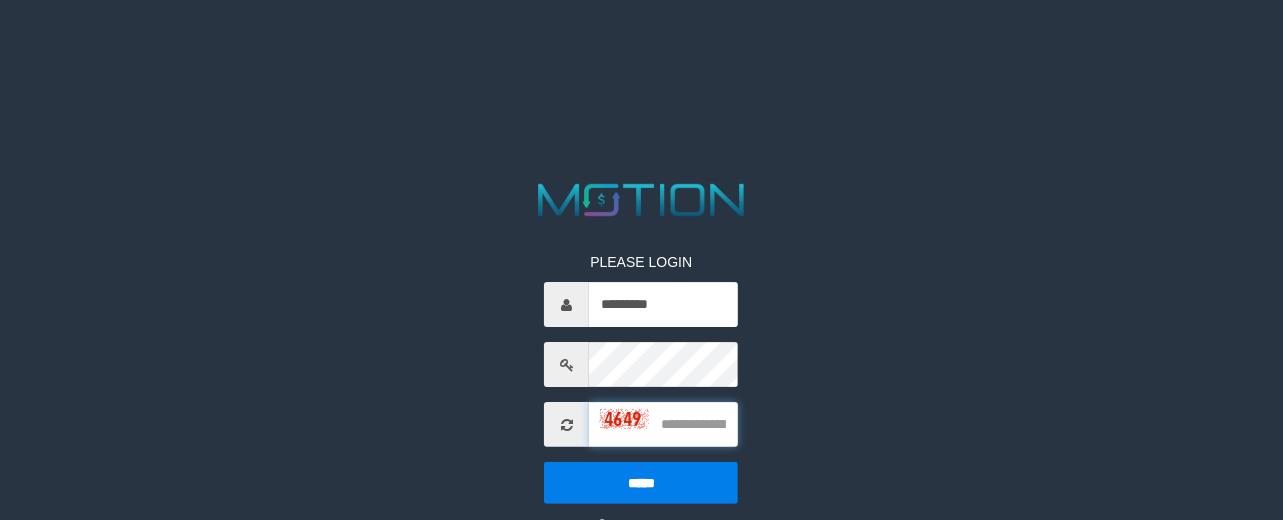 click at bounding box center [664, 424] 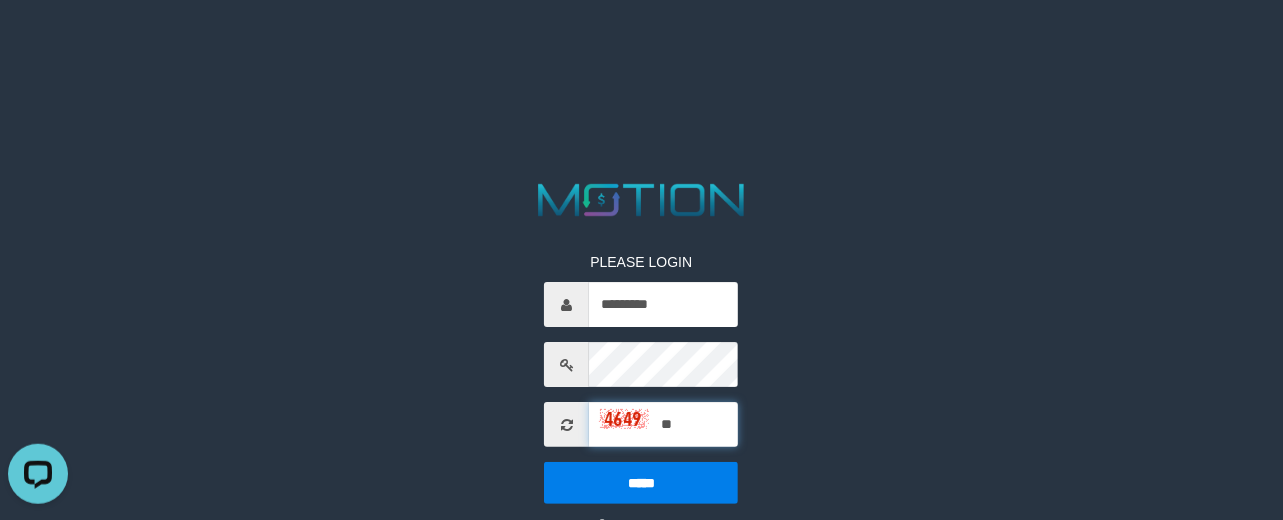 scroll, scrollTop: 0, scrollLeft: 0, axis: both 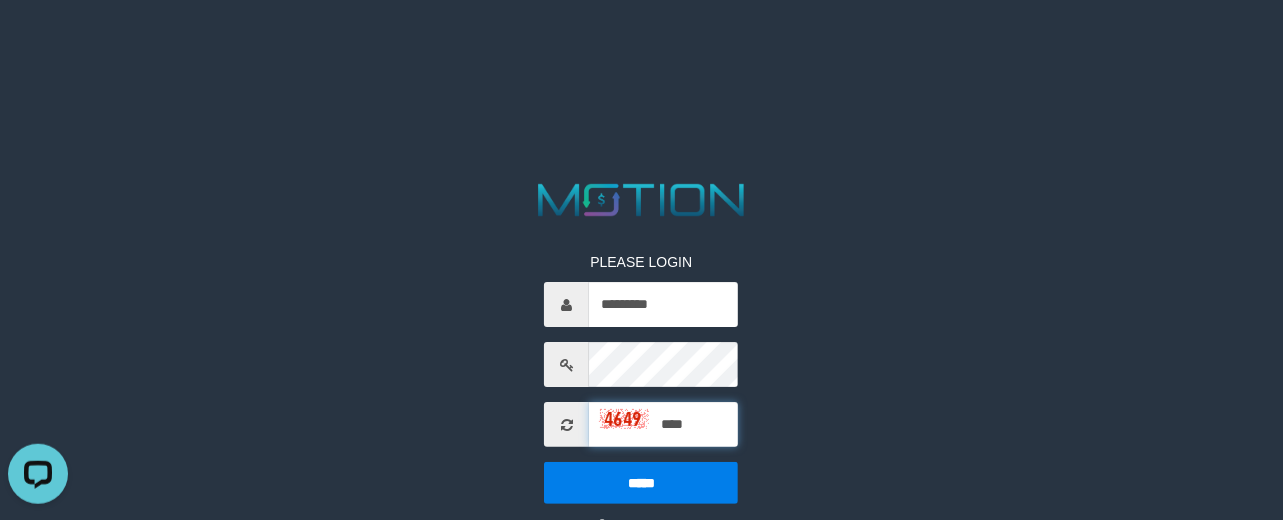 type on "****" 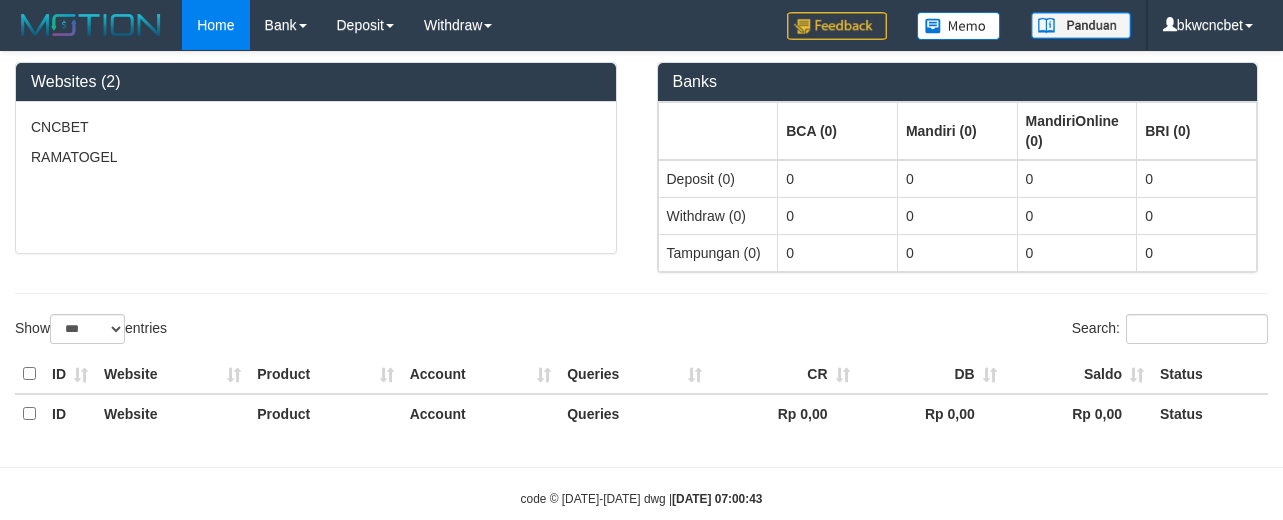 select on "***" 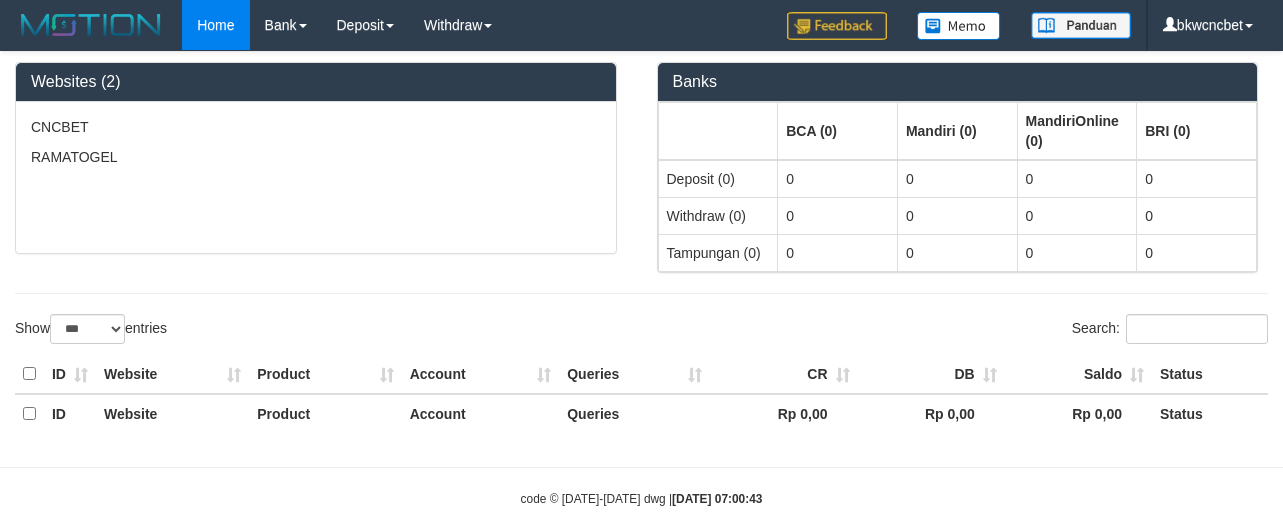 scroll, scrollTop: 0, scrollLeft: 0, axis: both 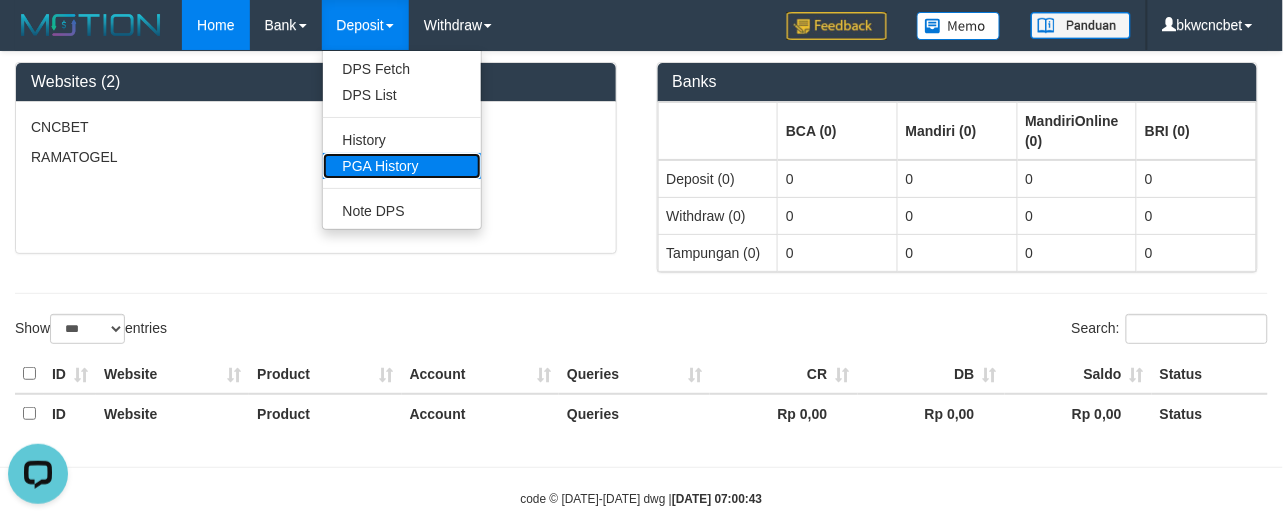 click on "PGA History" at bounding box center [402, 166] 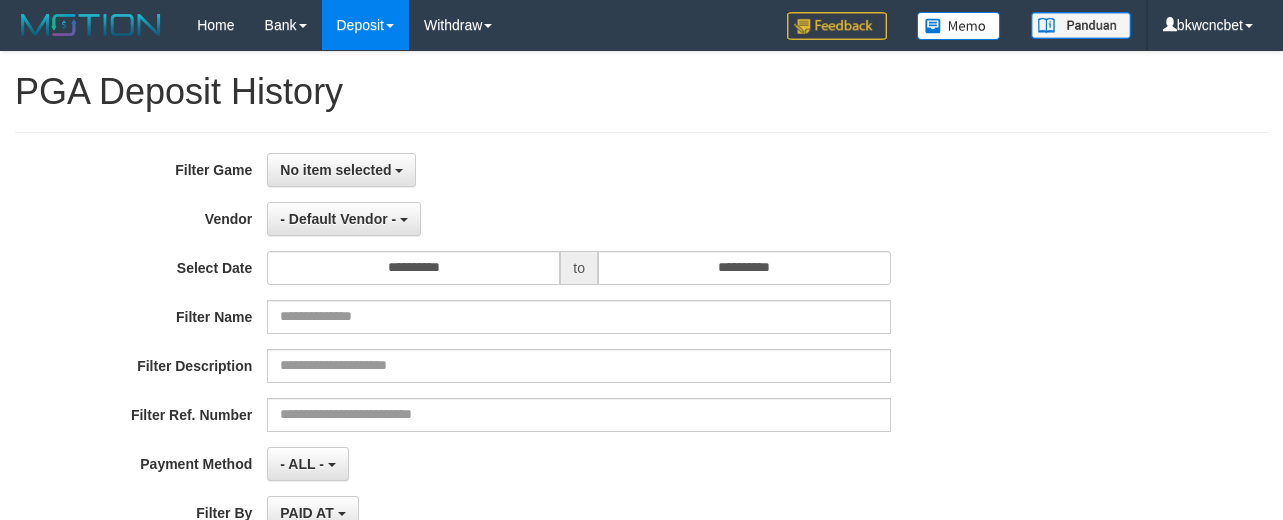 select 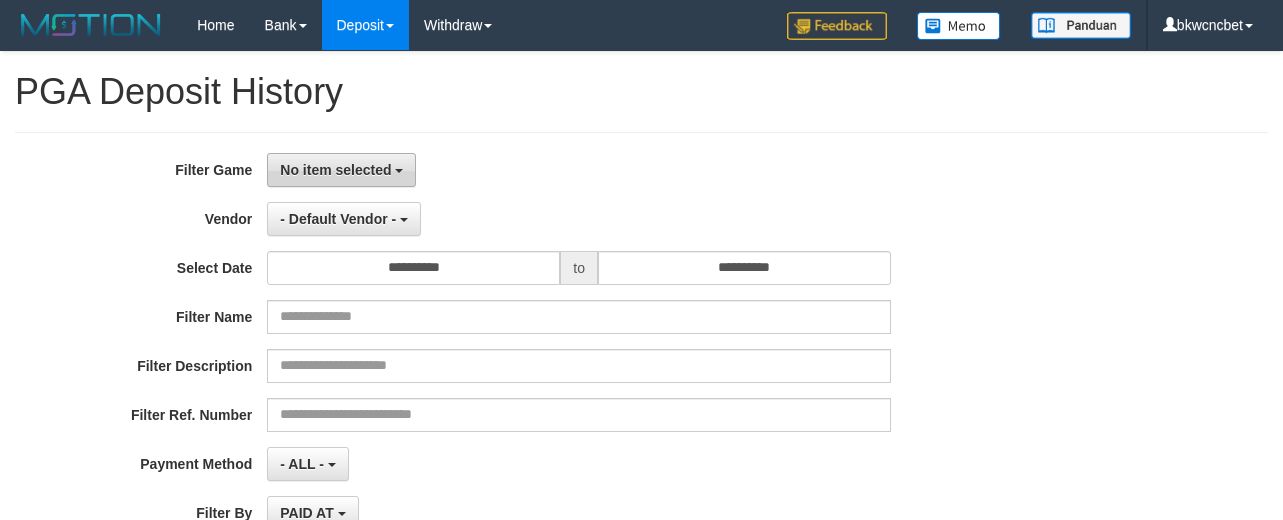scroll, scrollTop: 0, scrollLeft: 0, axis: both 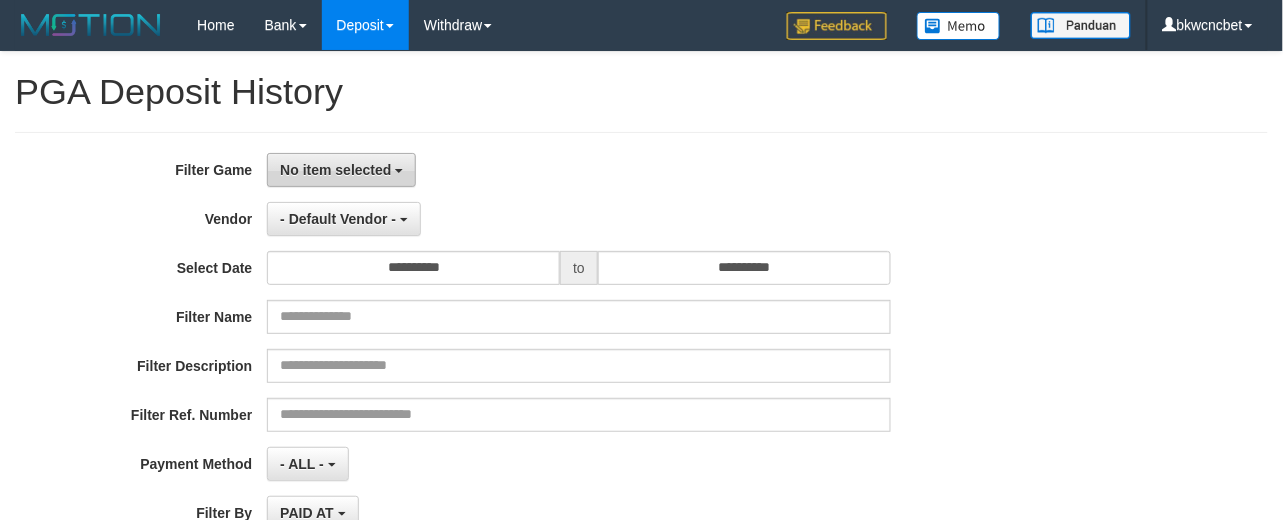 click on "No item selected" at bounding box center [335, 170] 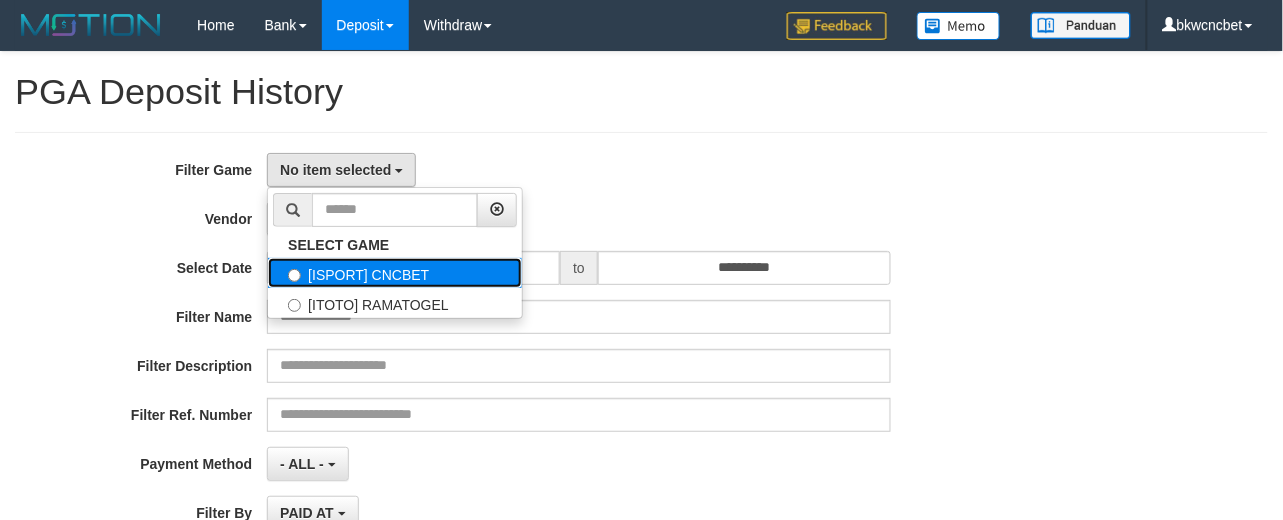 click on "[ISPORT] CNCBET" at bounding box center [395, 273] 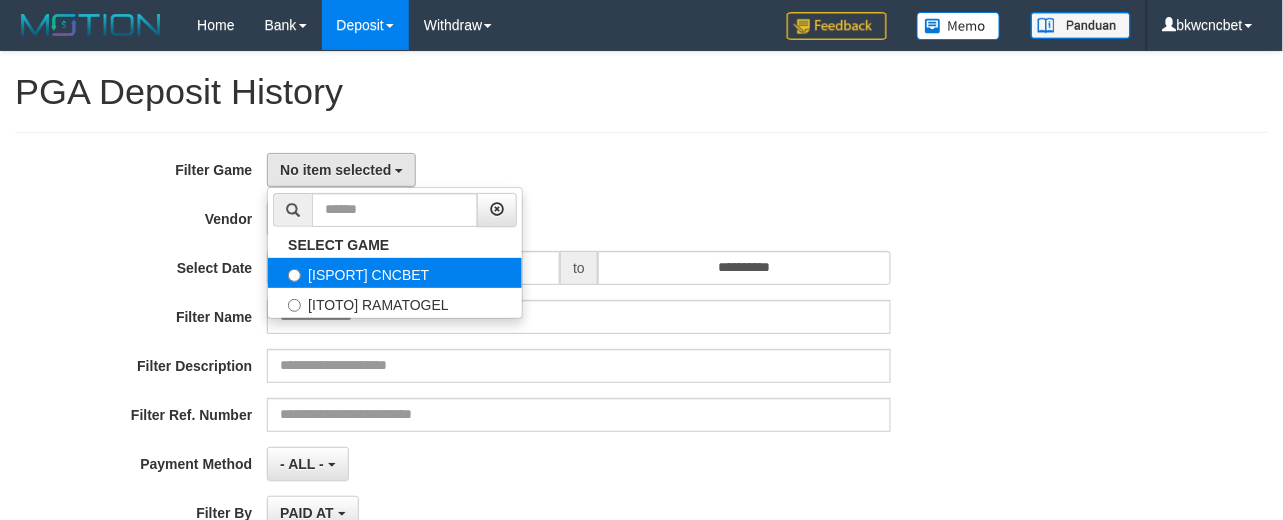 select on "****" 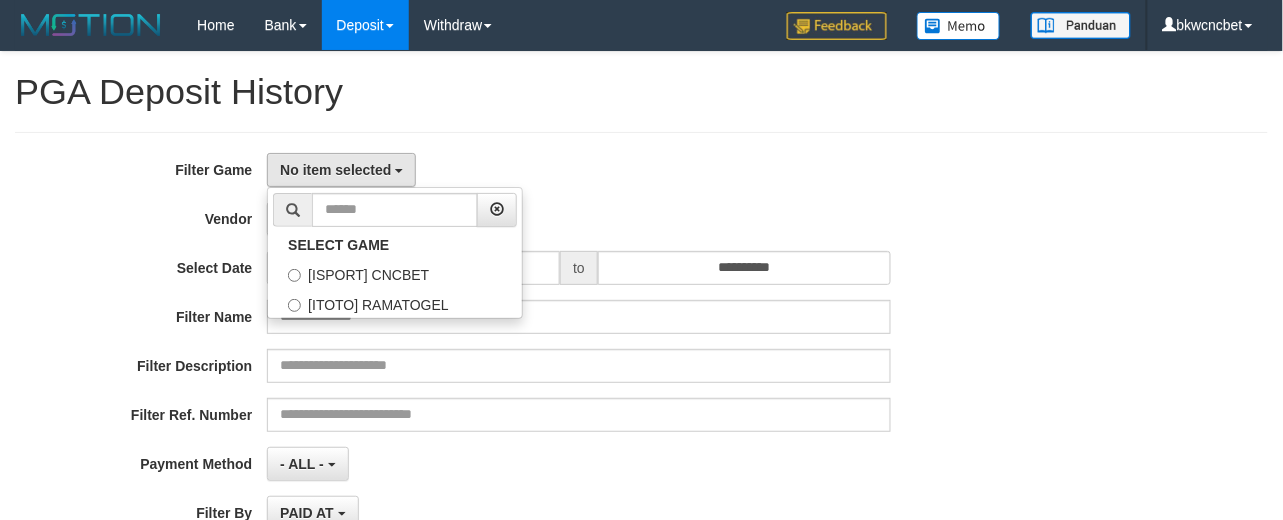 scroll, scrollTop: 17, scrollLeft: 0, axis: vertical 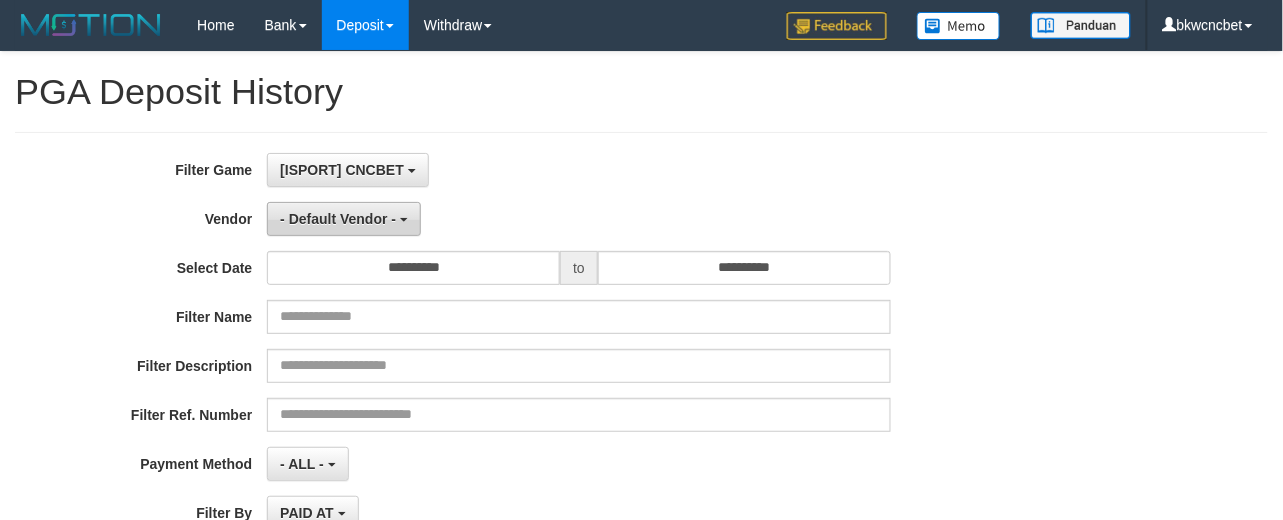 click on "- Default Vendor -" at bounding box center [338, 219] 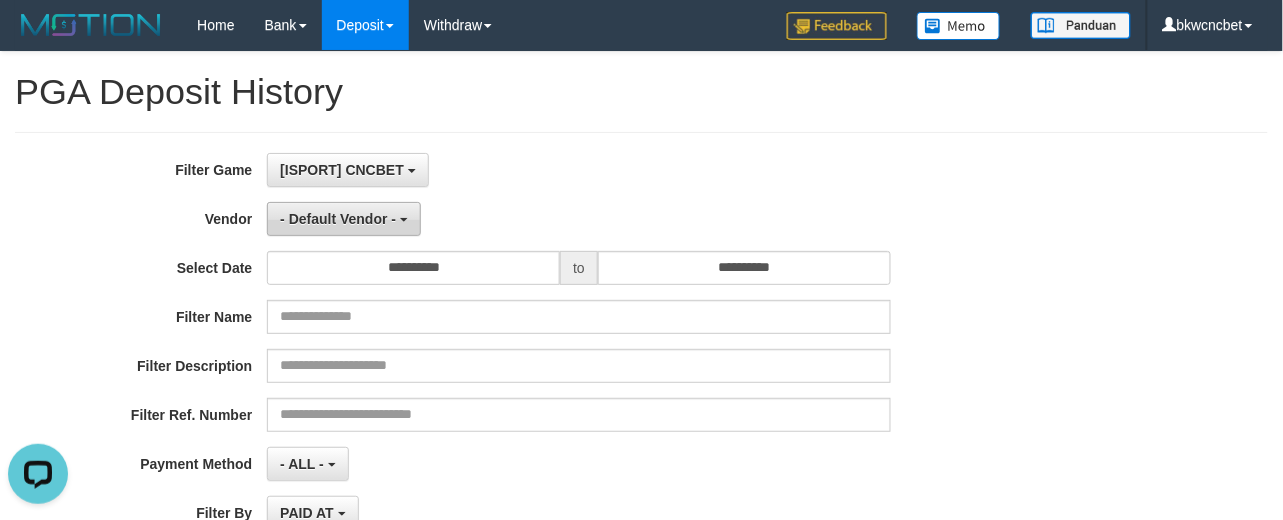 scroll, scrollTop: 0, scrollLeft: 0, axis: both 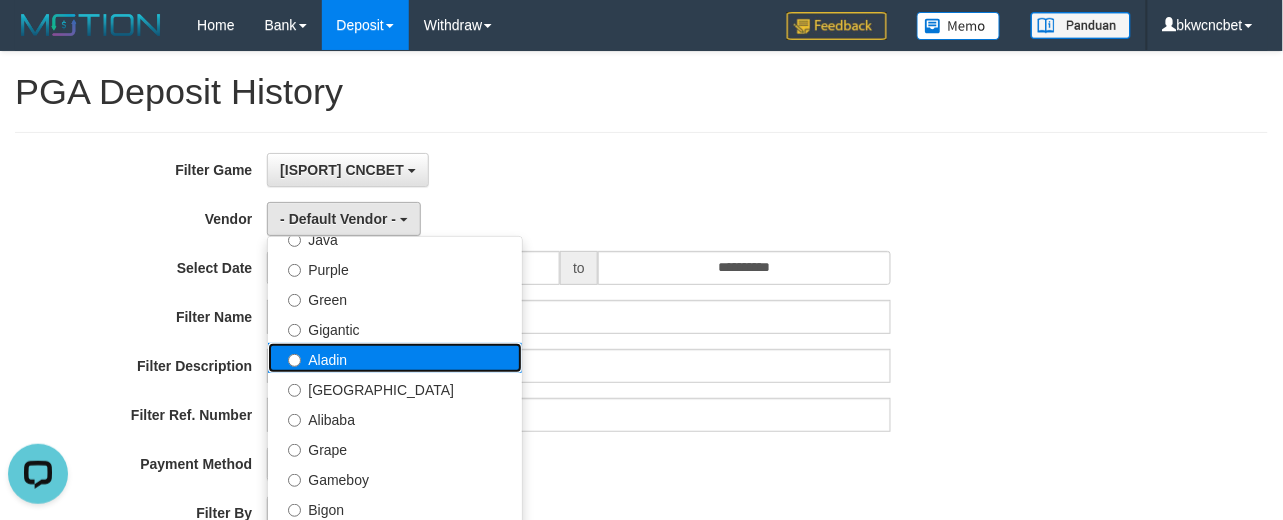 click on "Aladin" at bounding box center [395, 358] 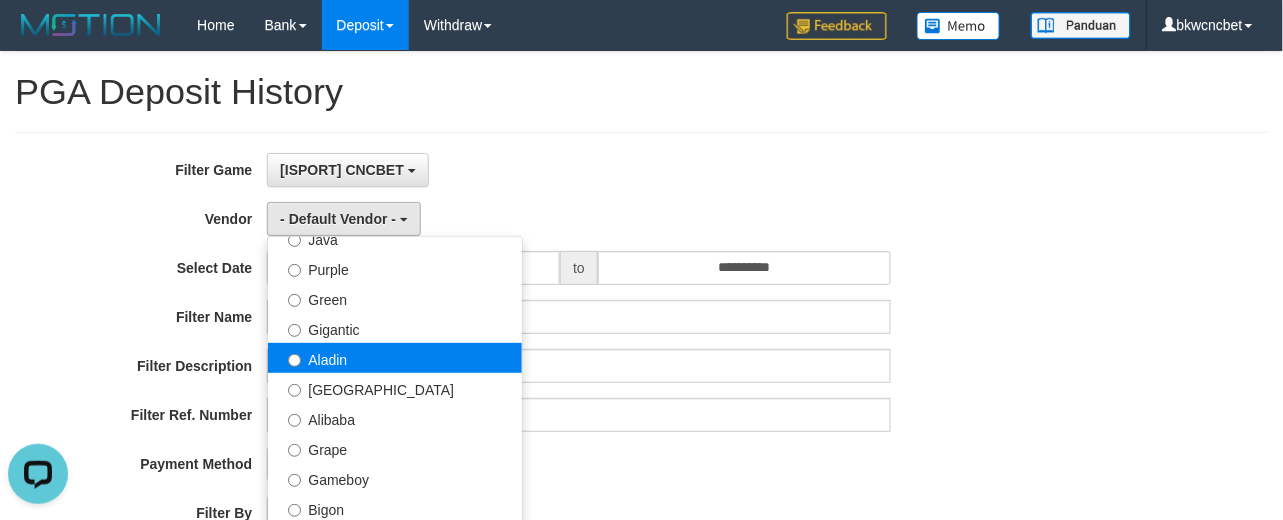 select on "**********" 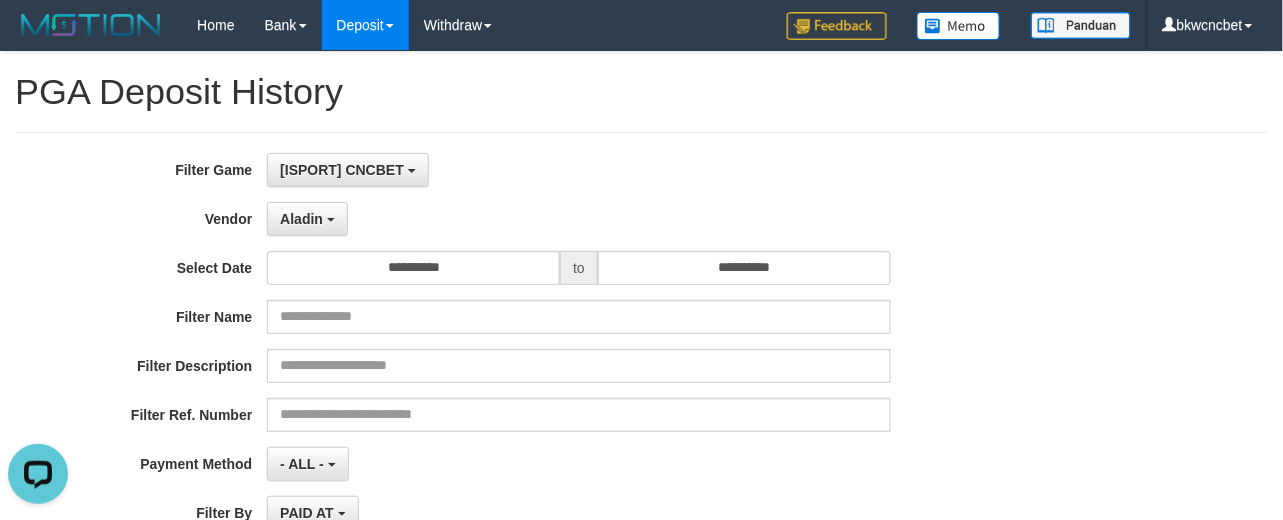 click on "**********" at bounding box center [534, 397] 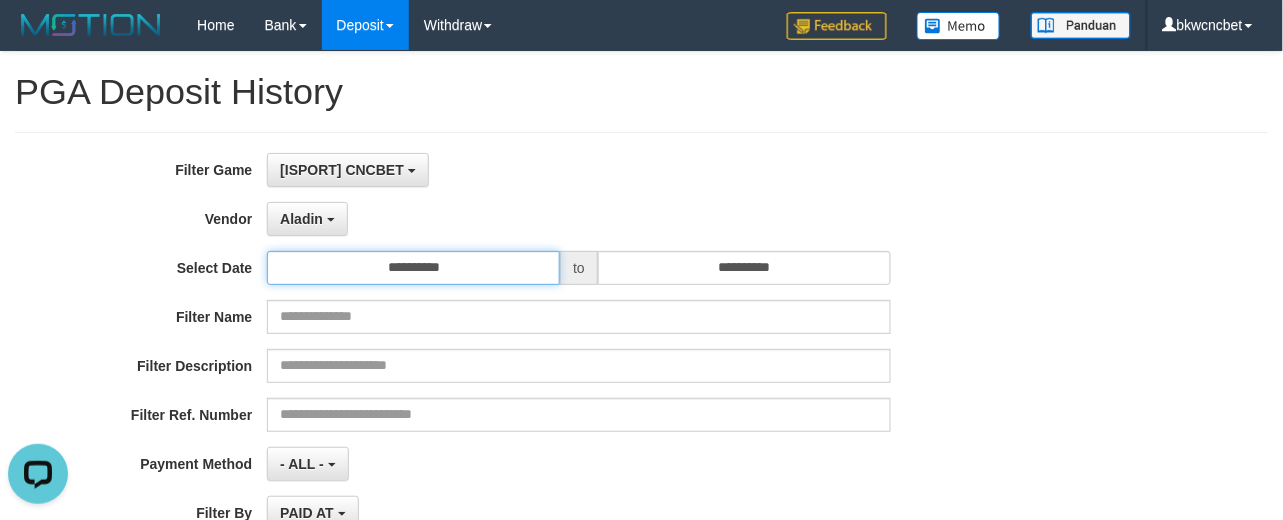 click on "**********" at bounding box center (413, 268) 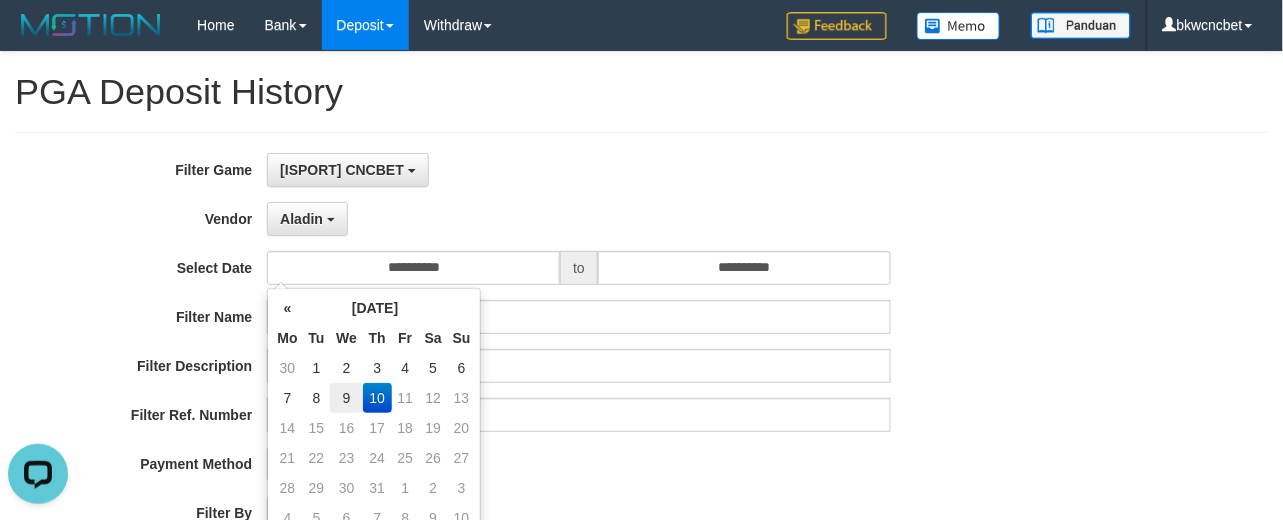 click on "9" at bounding box center (346, 398) 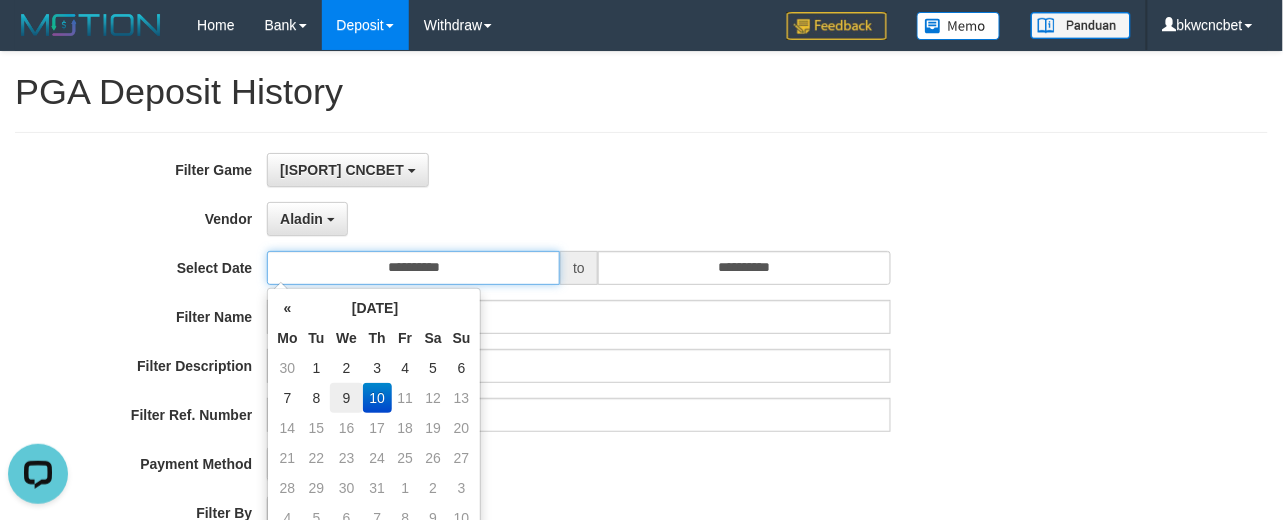 type on "**********" 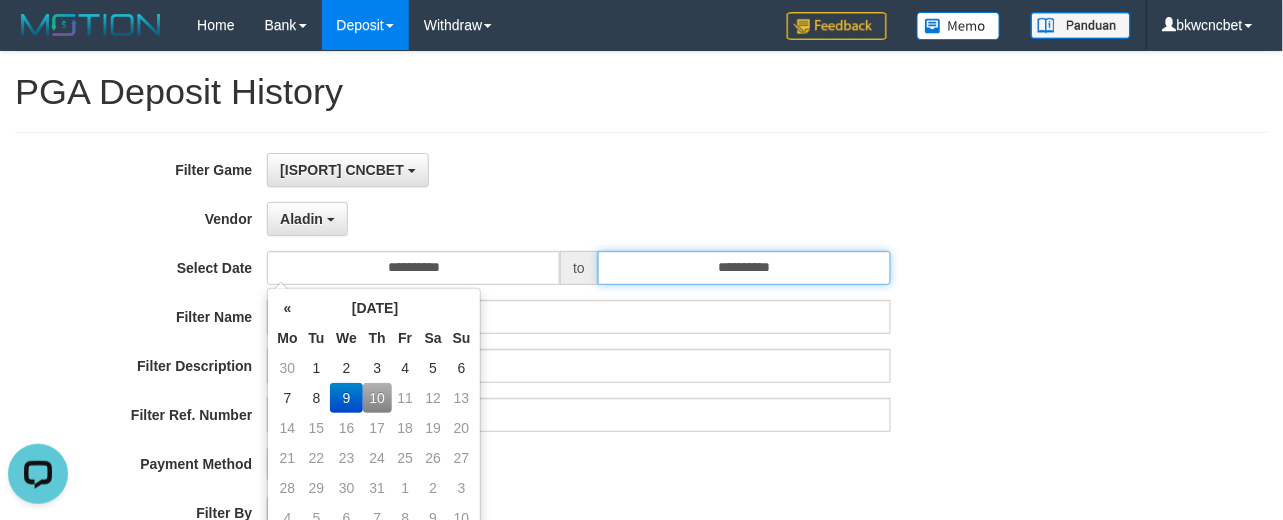 click on "**********" at bounding box center (744, 268) 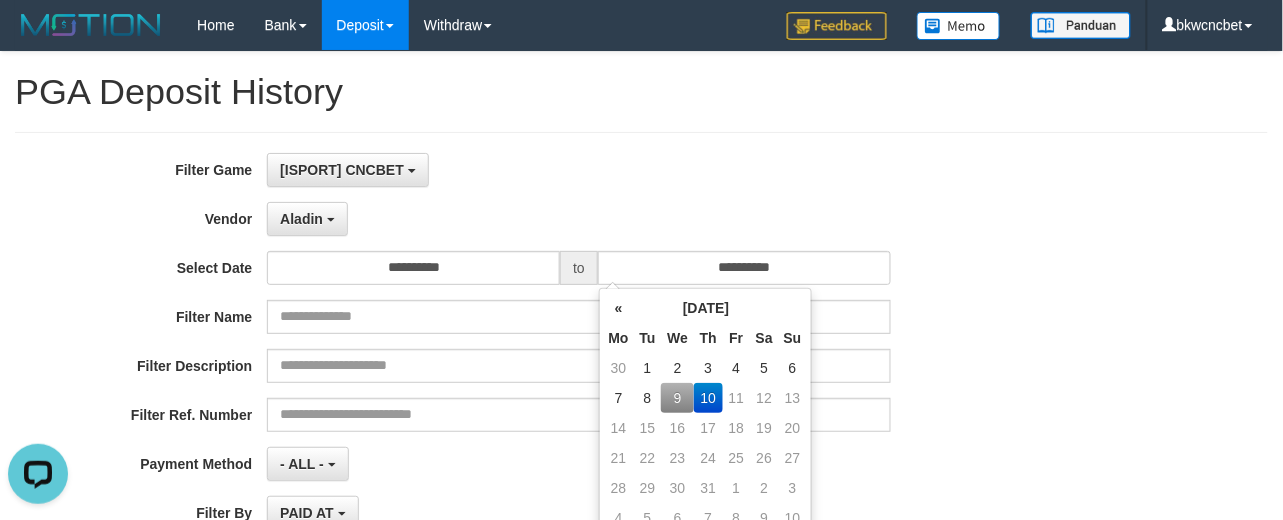 click on "9" at bounding box center (677, 398) 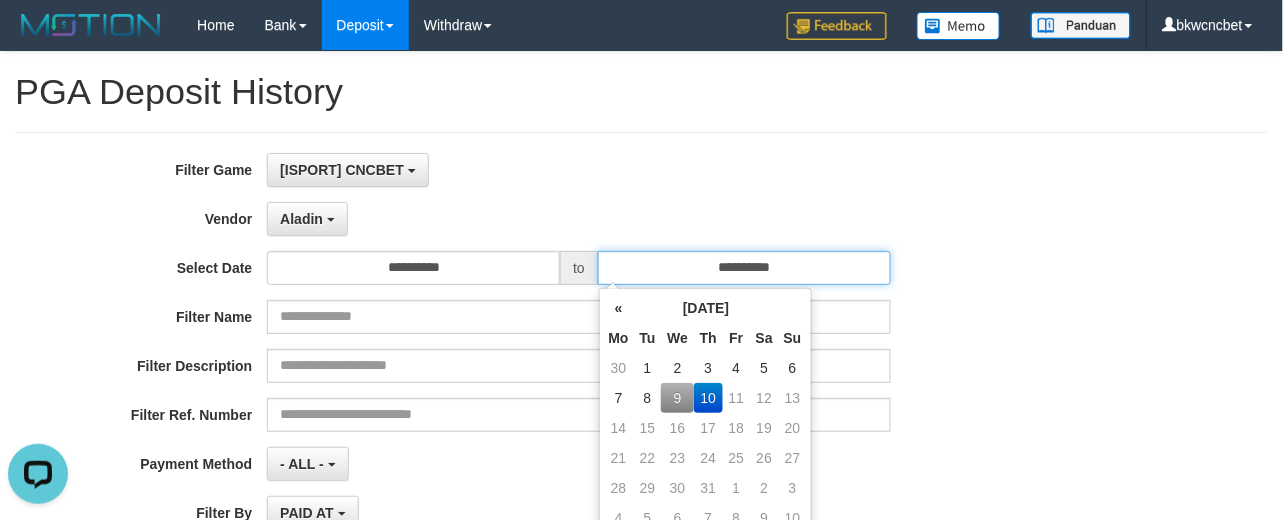 type on "**********" 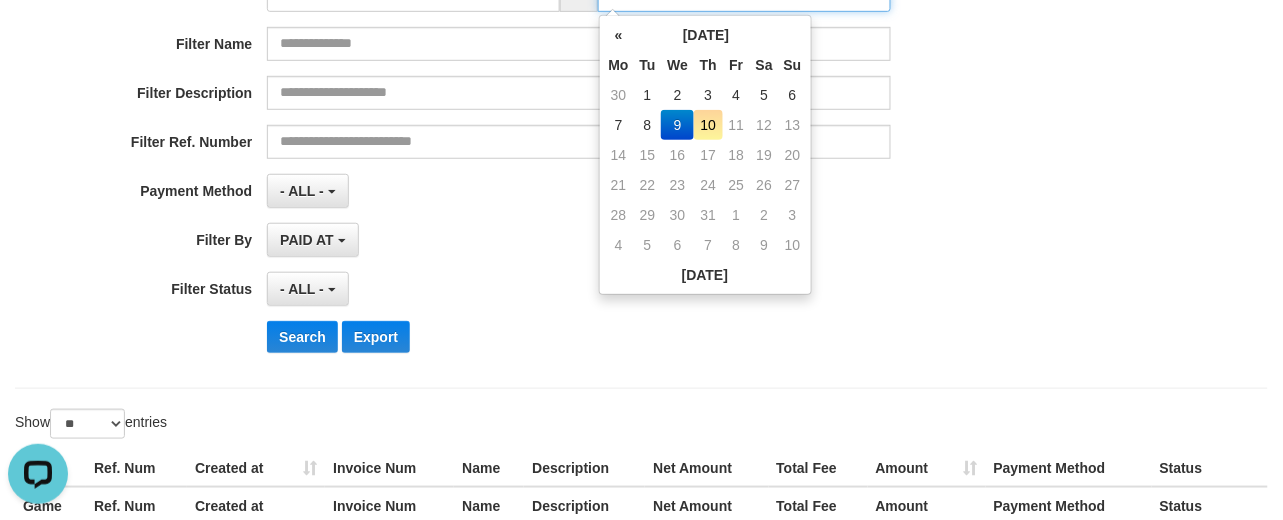 scroll, scrollTop: 405, scrollLeft: 0, axis: vertical 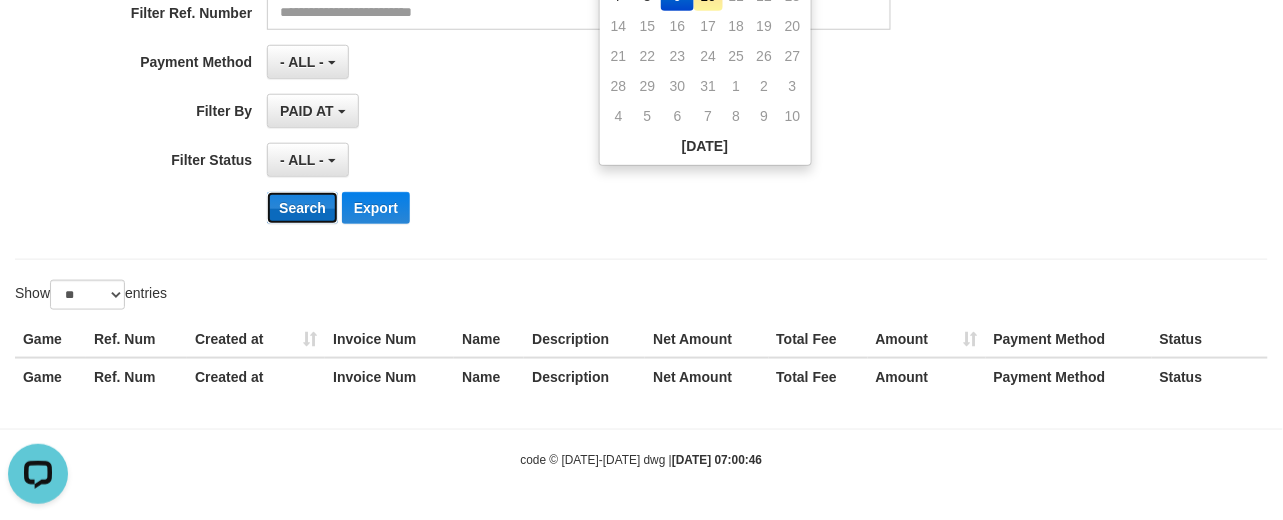 click on "Search" at bounding box center [302, 208] 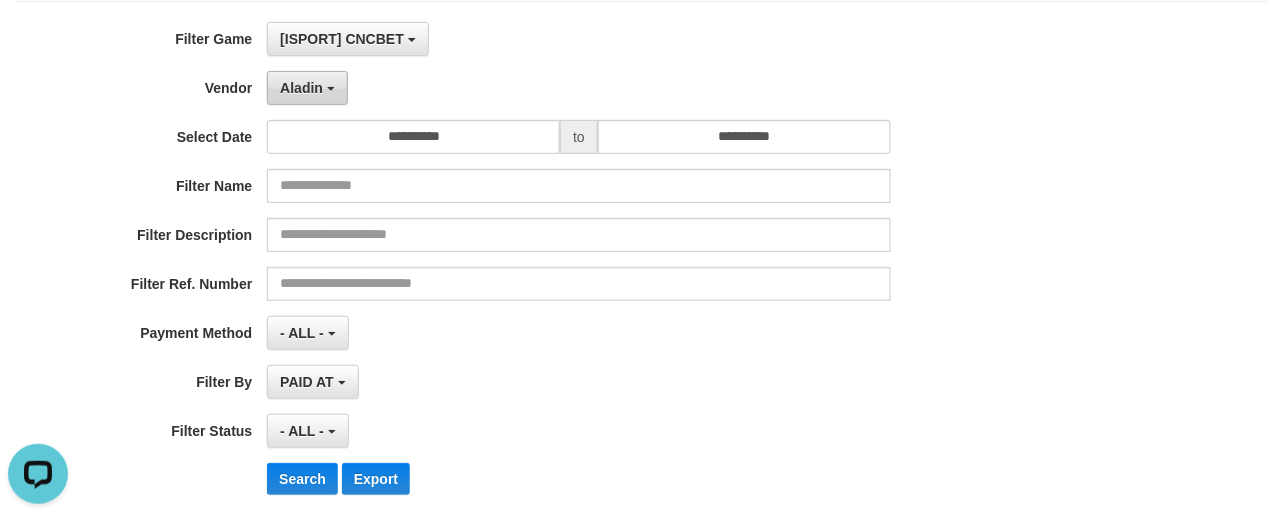 scroll, scrollTop: 0, scrollLeft: 0, axis: both 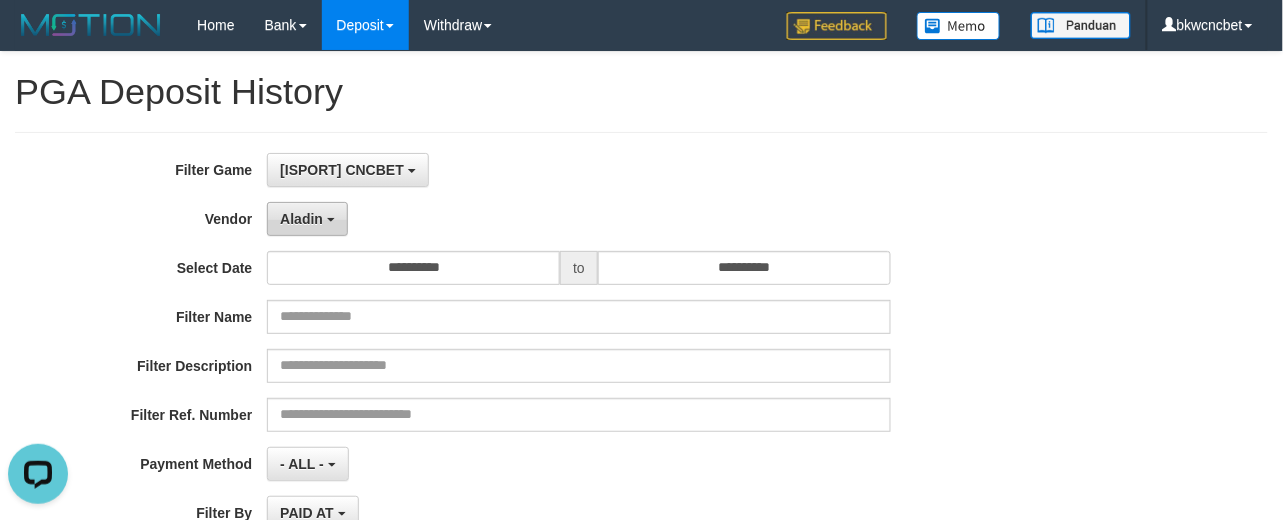 click on "Aladin" at bounding box center (301, 219) 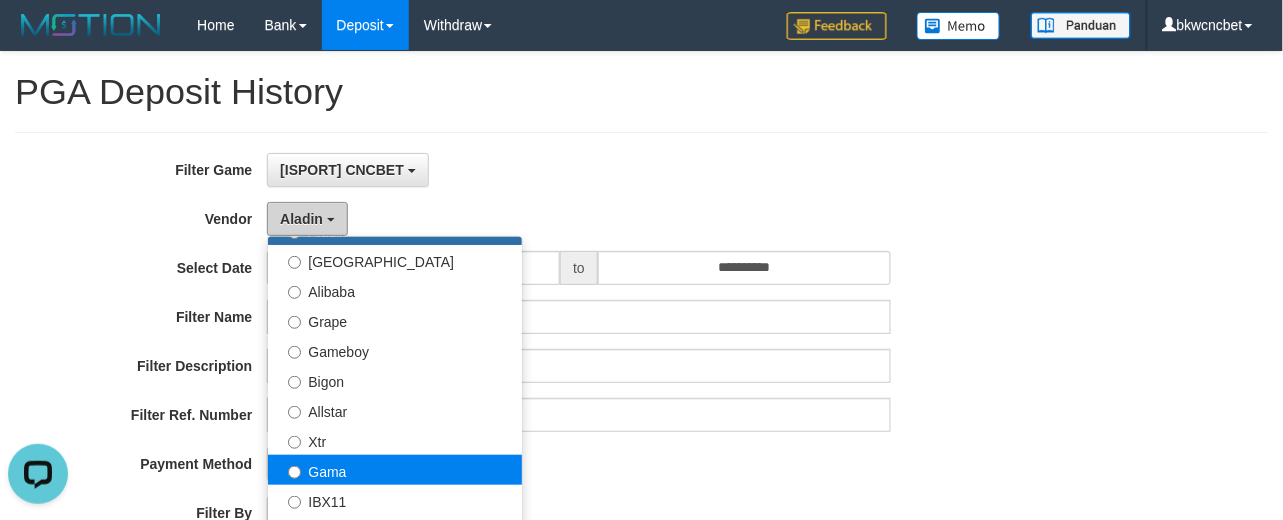 scroll, scrollTop: 417, scrollLeft: 0, axis: vertical 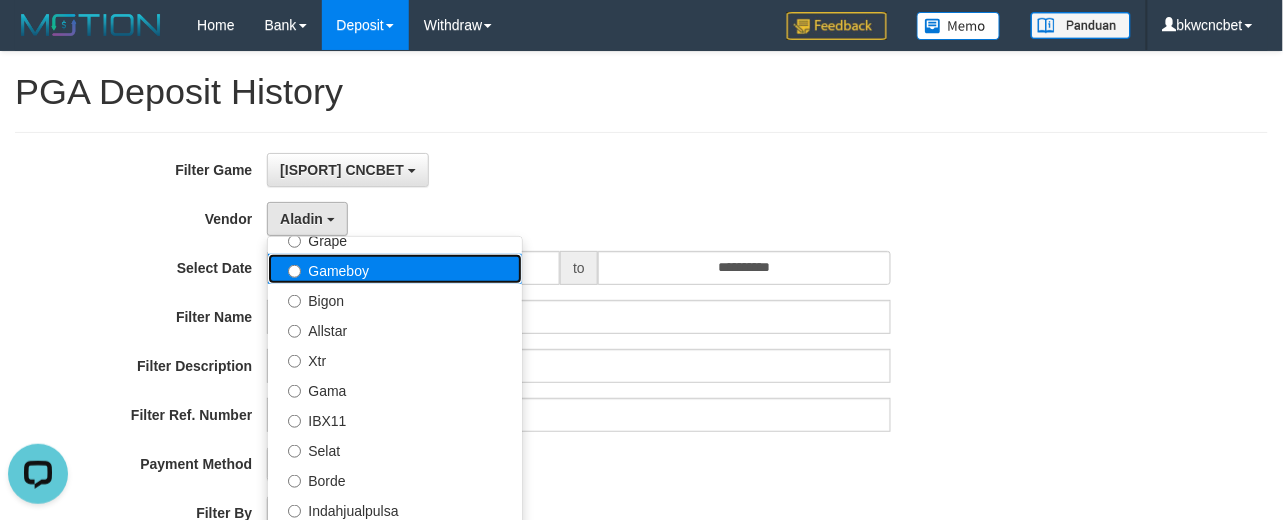 click on "Gameboy" at bounding box center (395, 269) 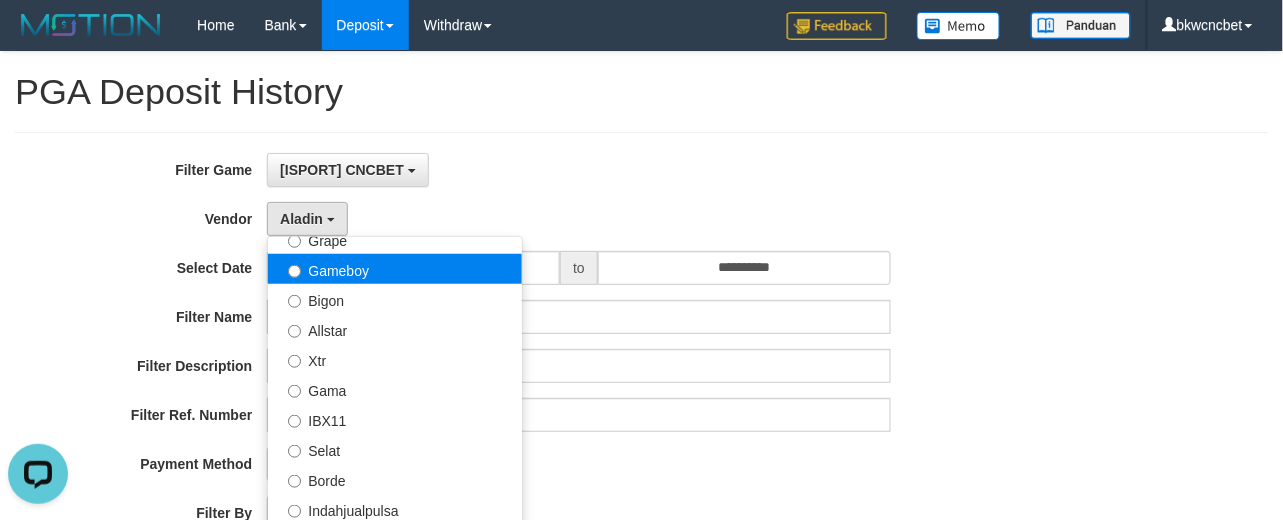 select on "**********" 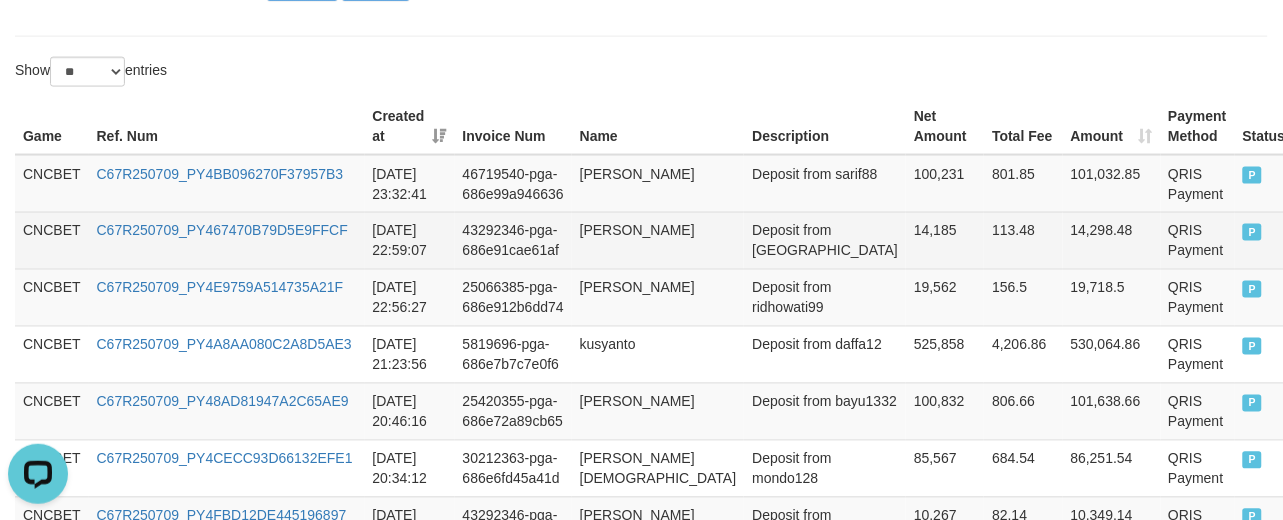 scroll, scrollTop: 208, scrollLeft: 0, axis: vertical 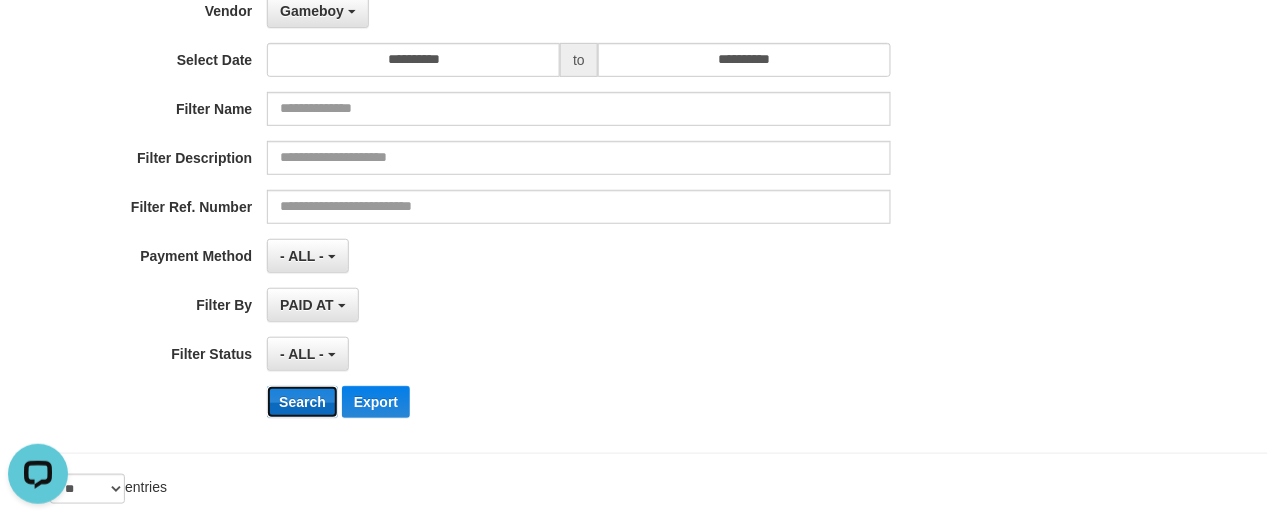 click on "Search" at bounding box center (302, 402) 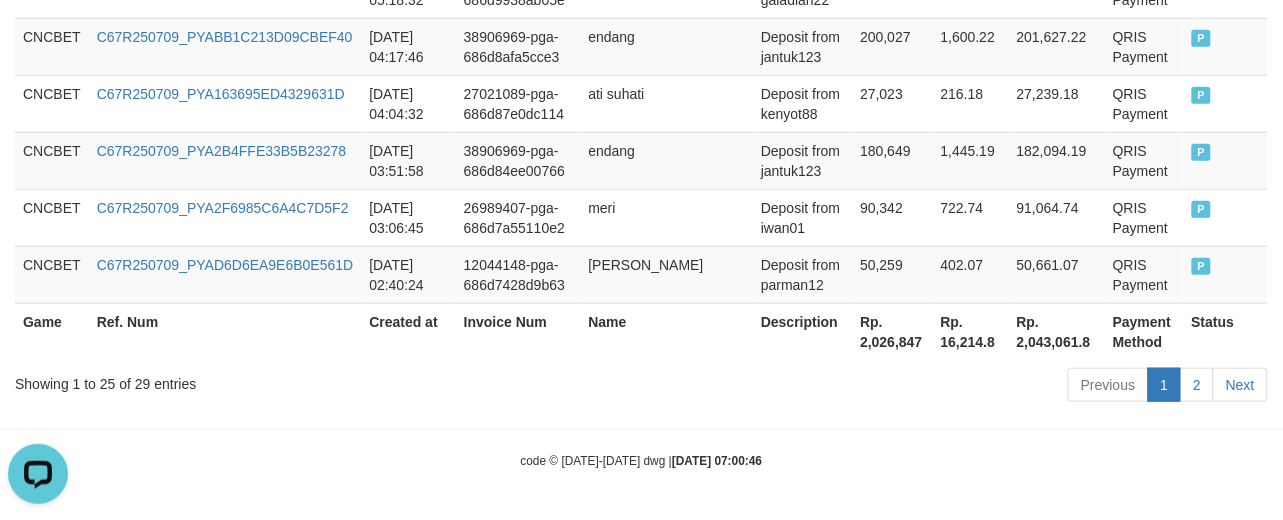 scroll, scrollTop: 1931, scrollLeft: 0, axis: vertical 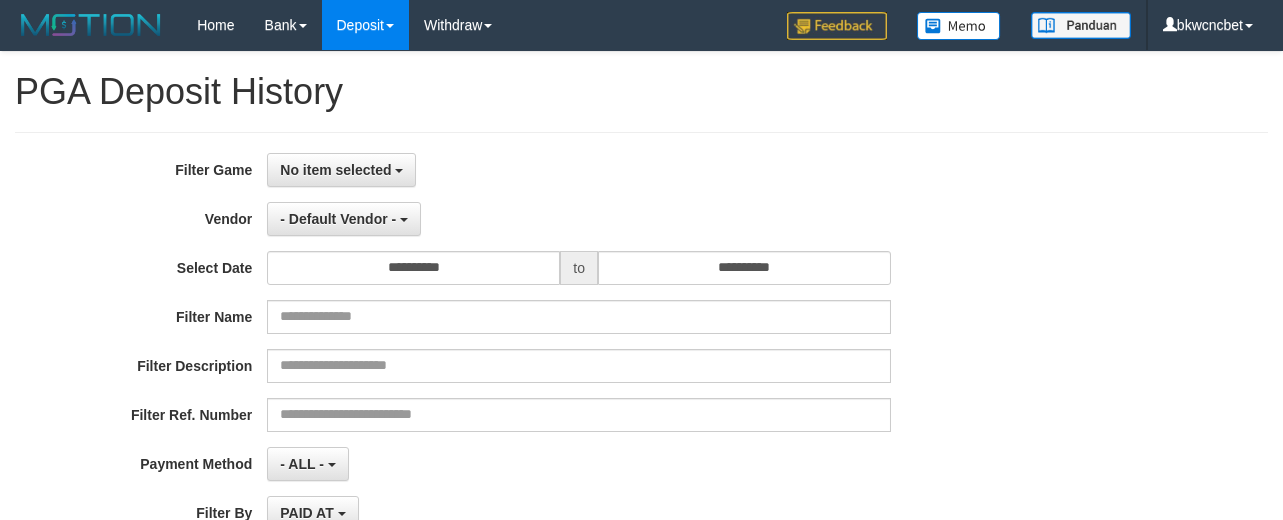 select 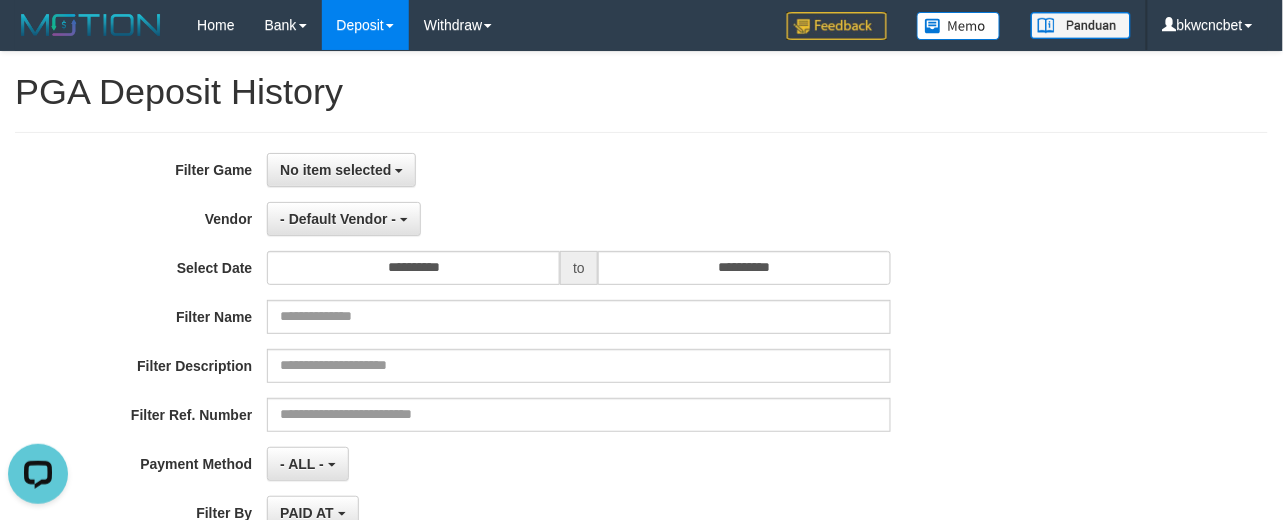 scroll, scrollTop: 0, scrollLeft: 0, axis: both 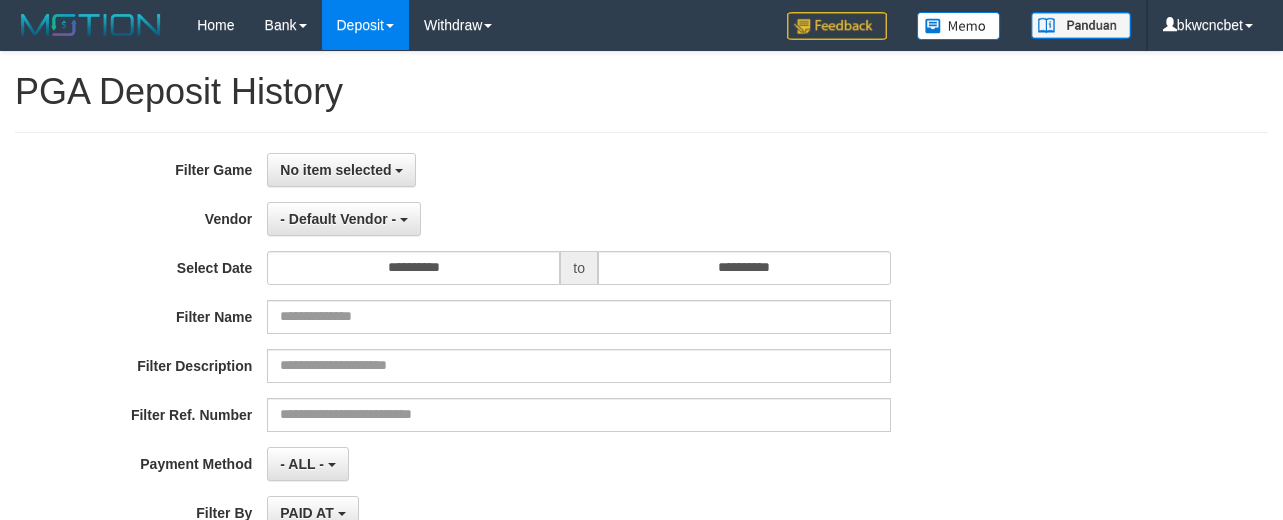select 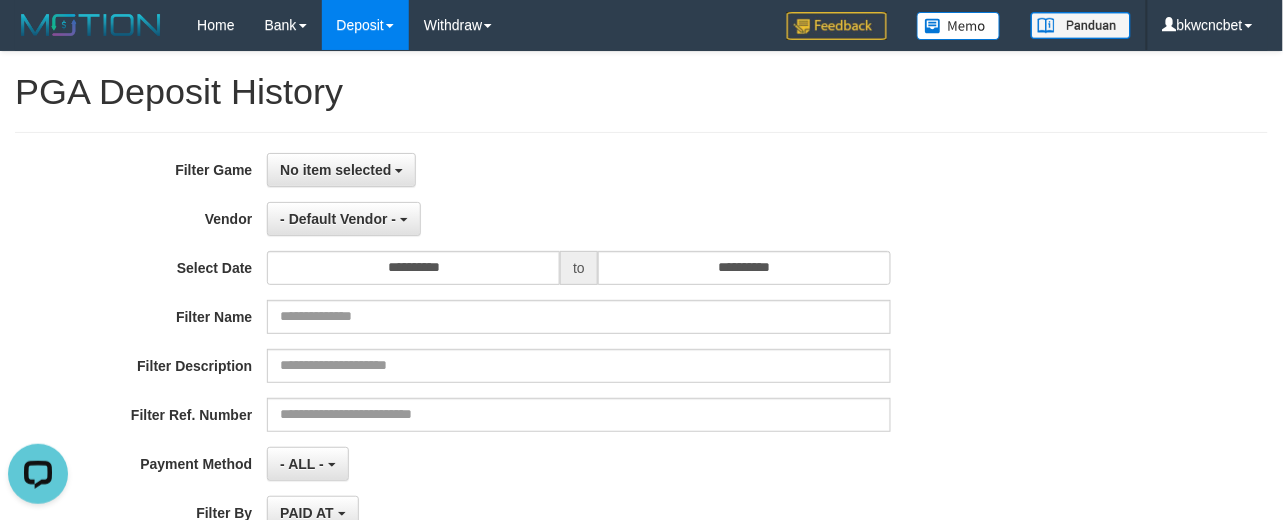 scroll, scrollTop: 0, scrollLeft: 0, axis: both 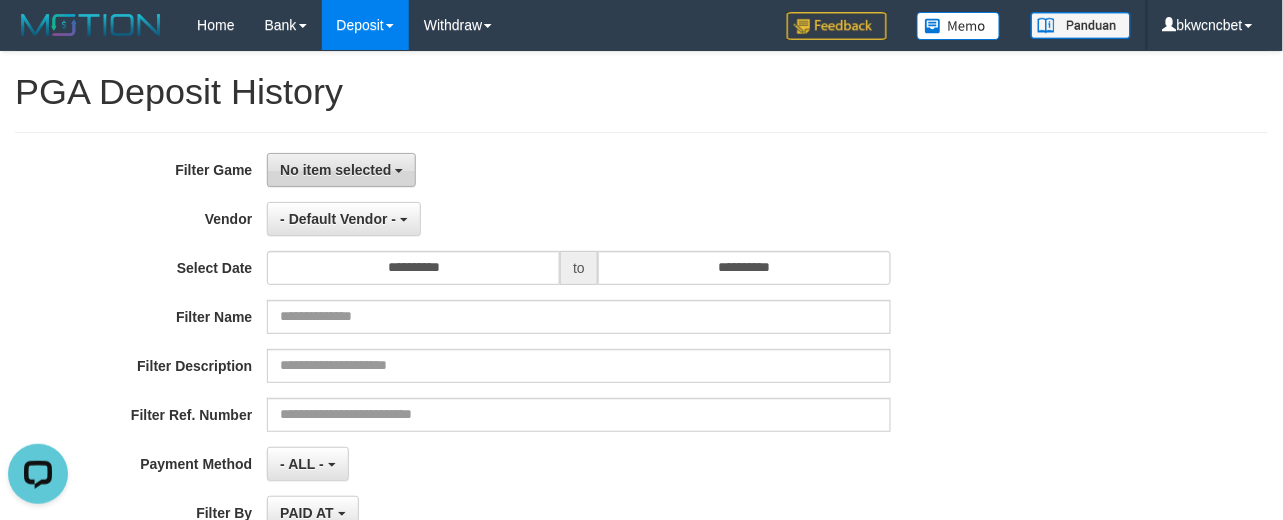 click on "No item selected" at bounding box center [335, 170] 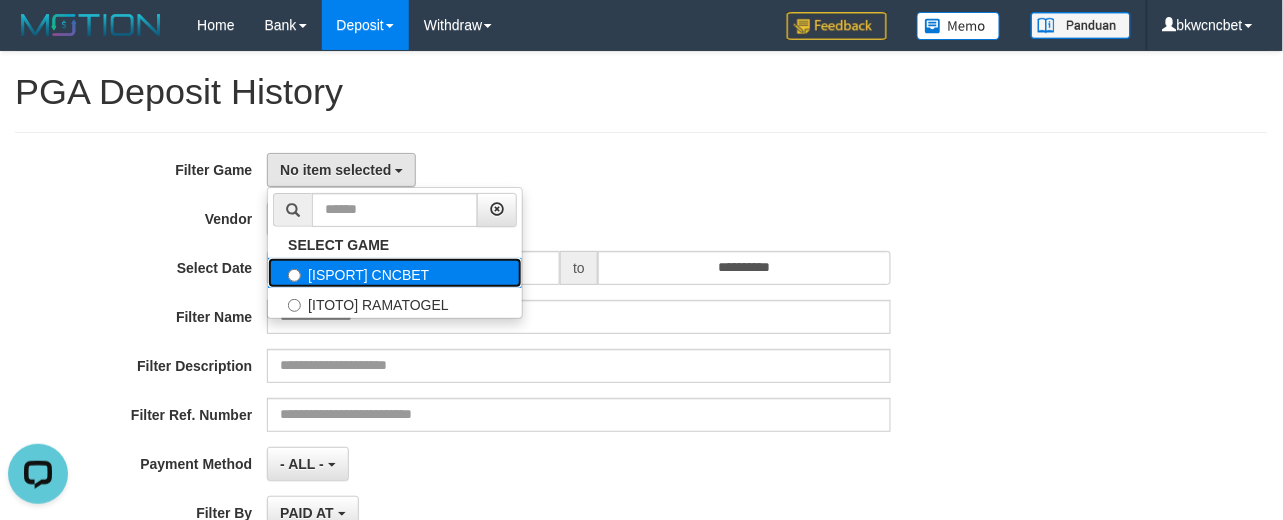 click on "[ISPORT] CNCBET" at bounding box center (395, 273) 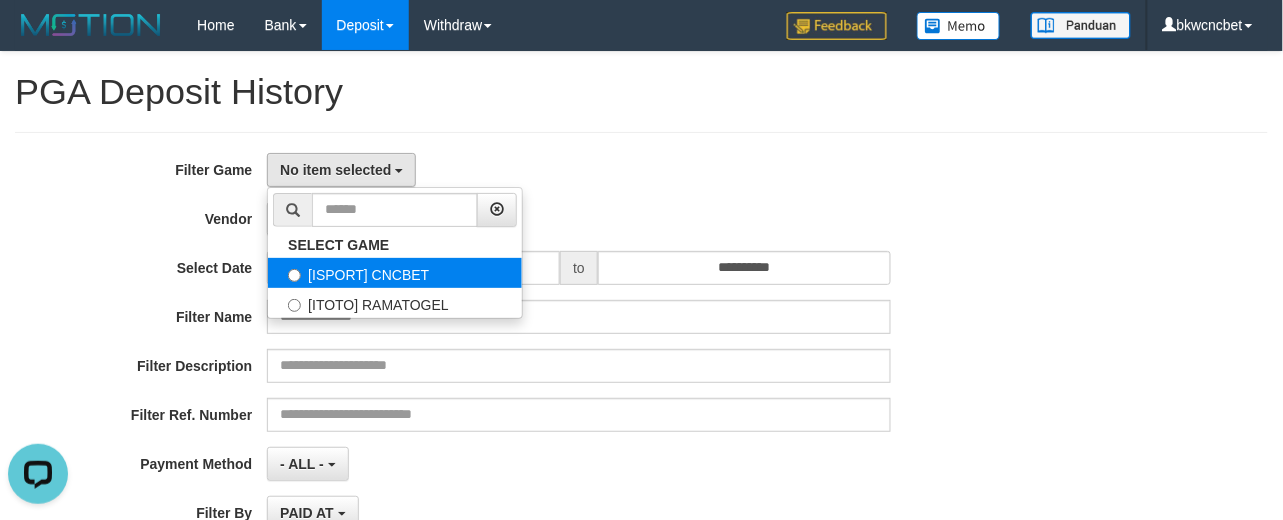 select on "****" 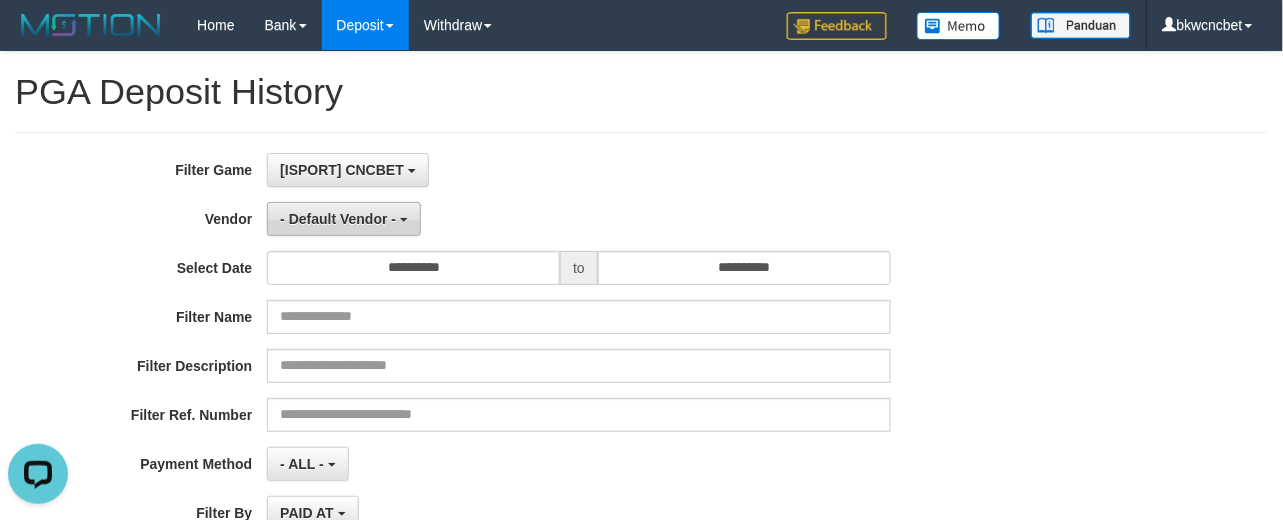 scroll, scrollTop: 17, scrollLeft: 0, axis: vertical 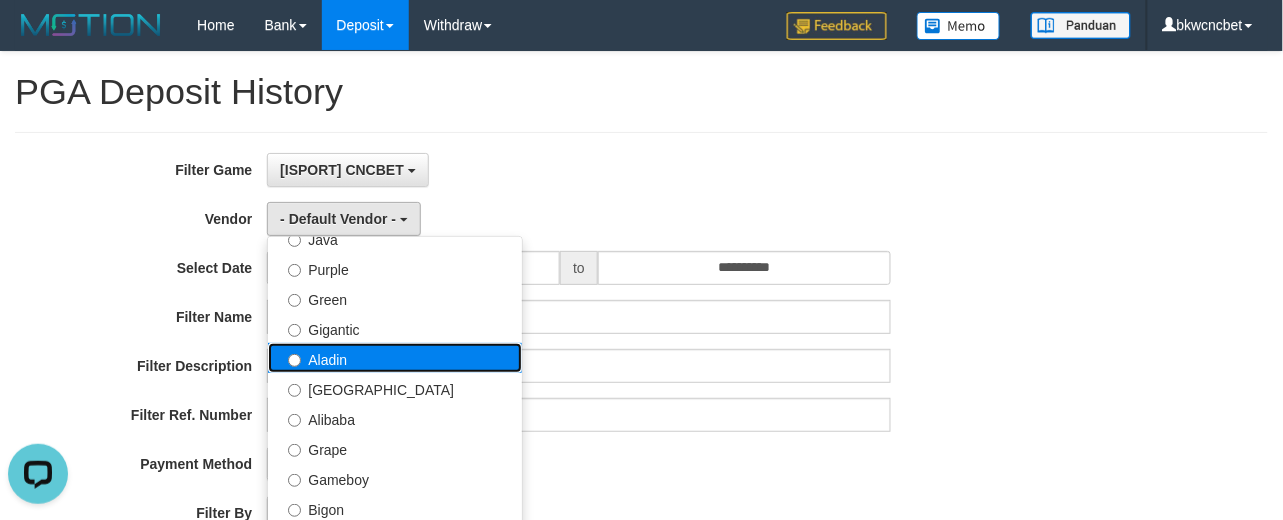 click on "Aladin" at bounding box center [395, 358] 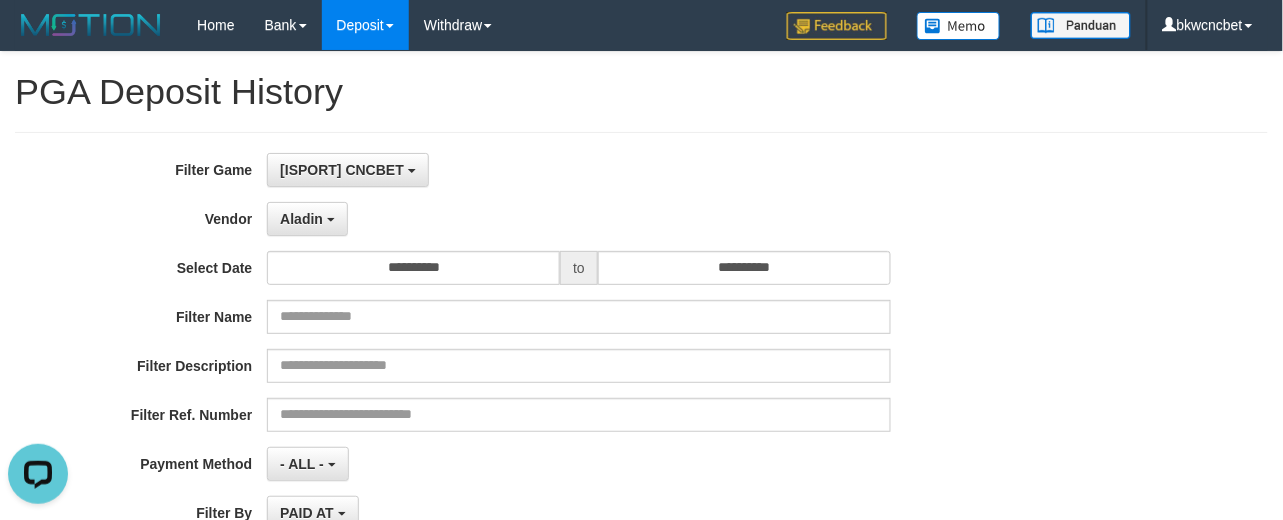 scroll, scrollTop: 208, scrollLeft: 0, axis: vertical 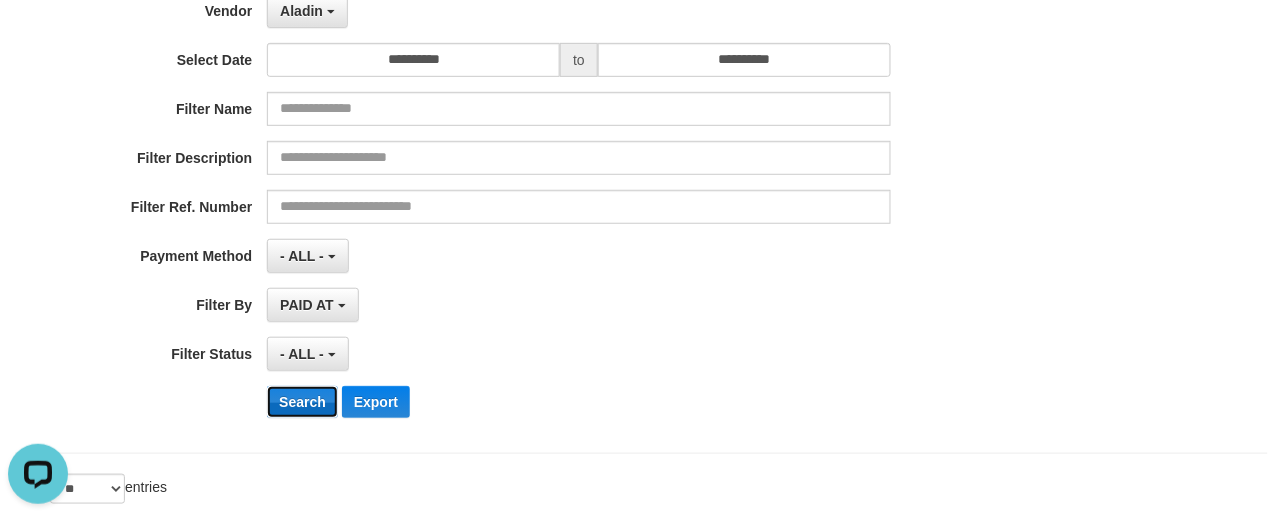 click on "Search" at bounding box center (302, 402) 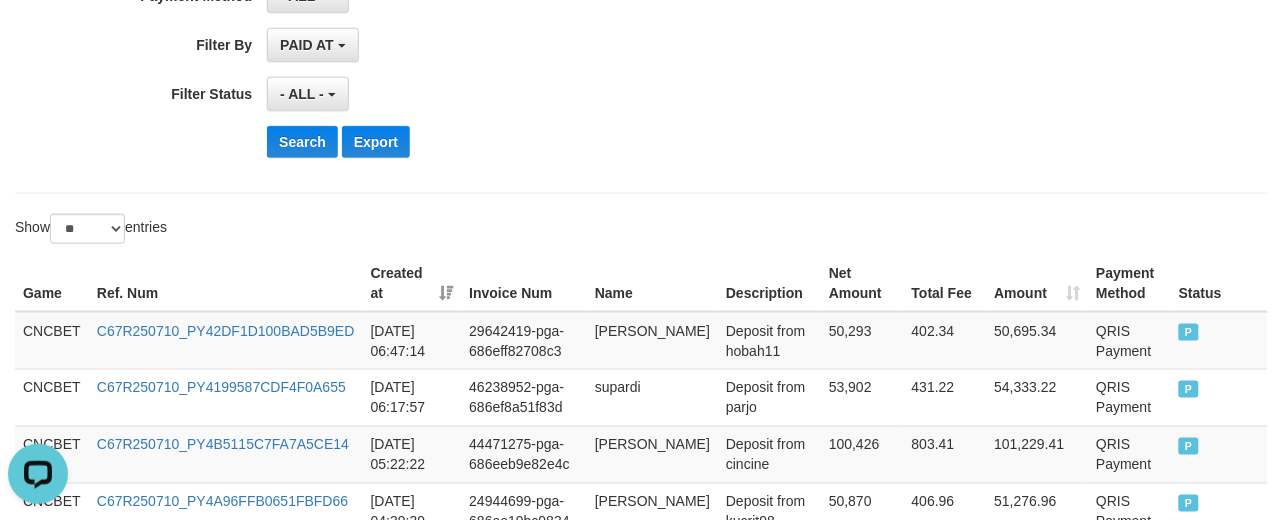 scroll, scrollTop: 71, scrollLeft: 0, axis: vertical 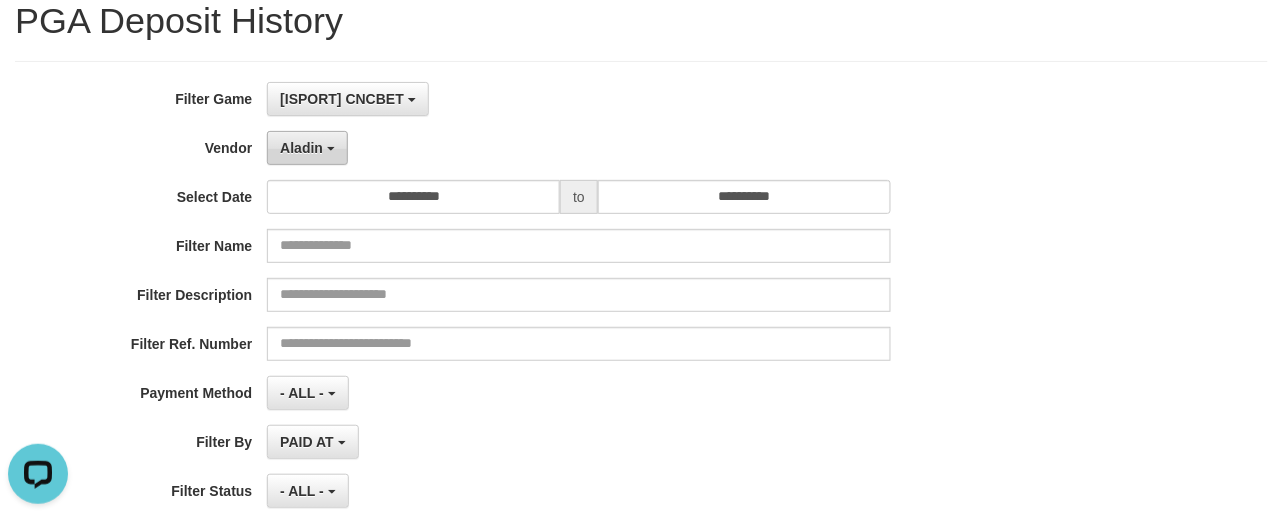 click on "Aladin" at bounding box center (301, 148) 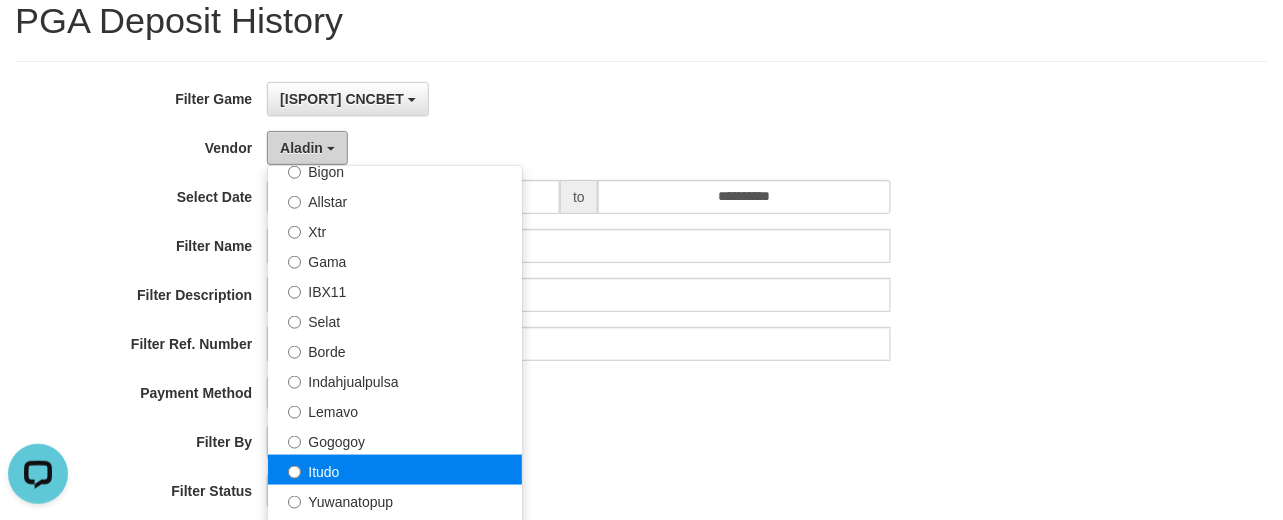 scroll, scrollTop: 417, scrollLeft: 0, axis: vertical 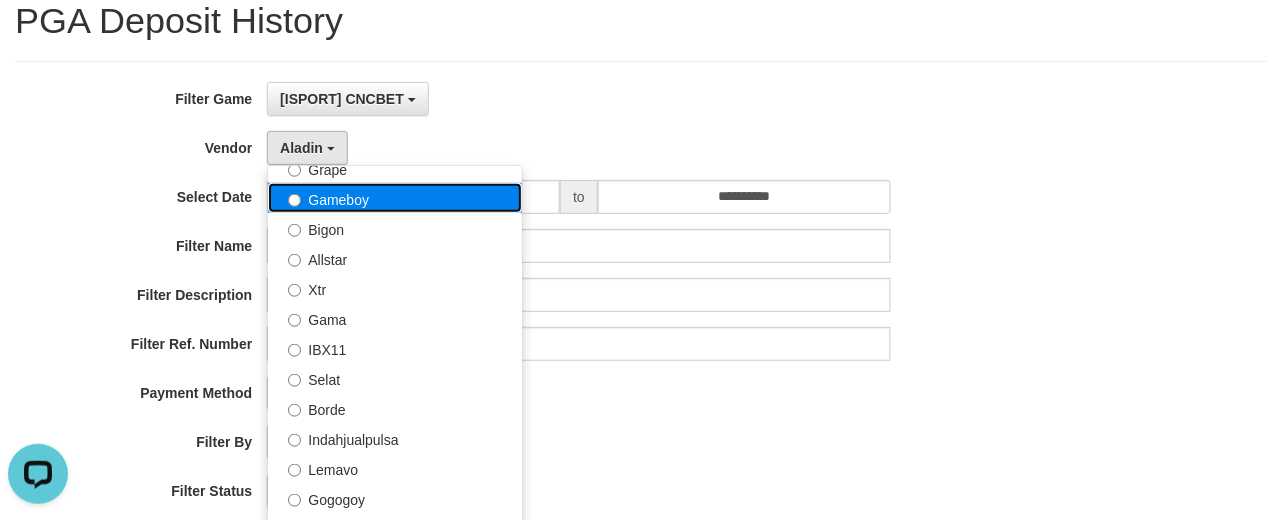 click on "Gameboy" at bounding box center [395, 198] 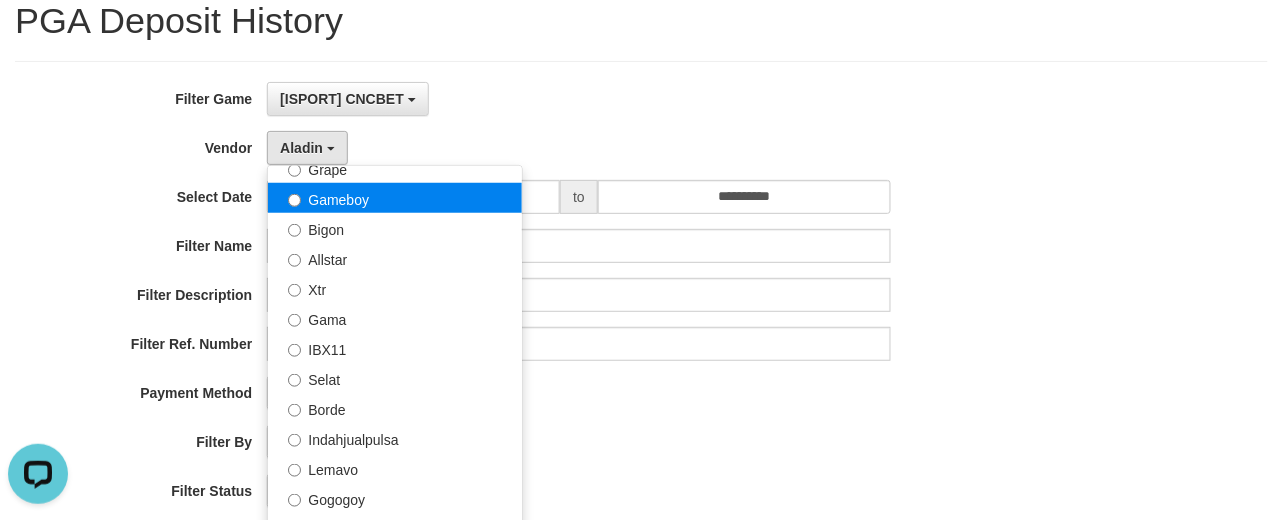 select on "**********" 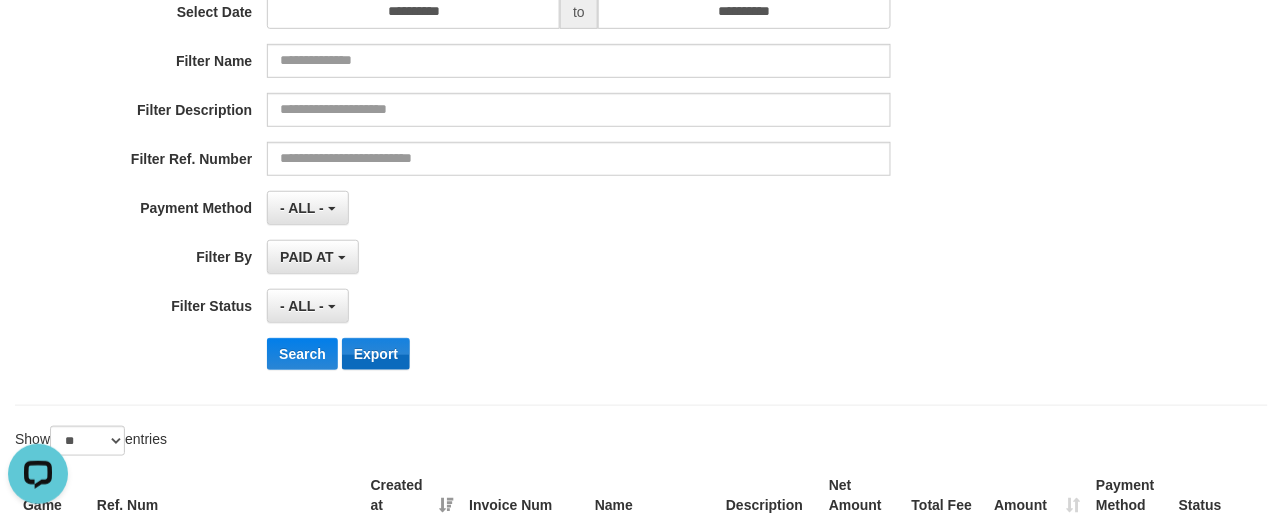 scroll, scrollTop: 487, scrollLeft: 0, axis: vertical 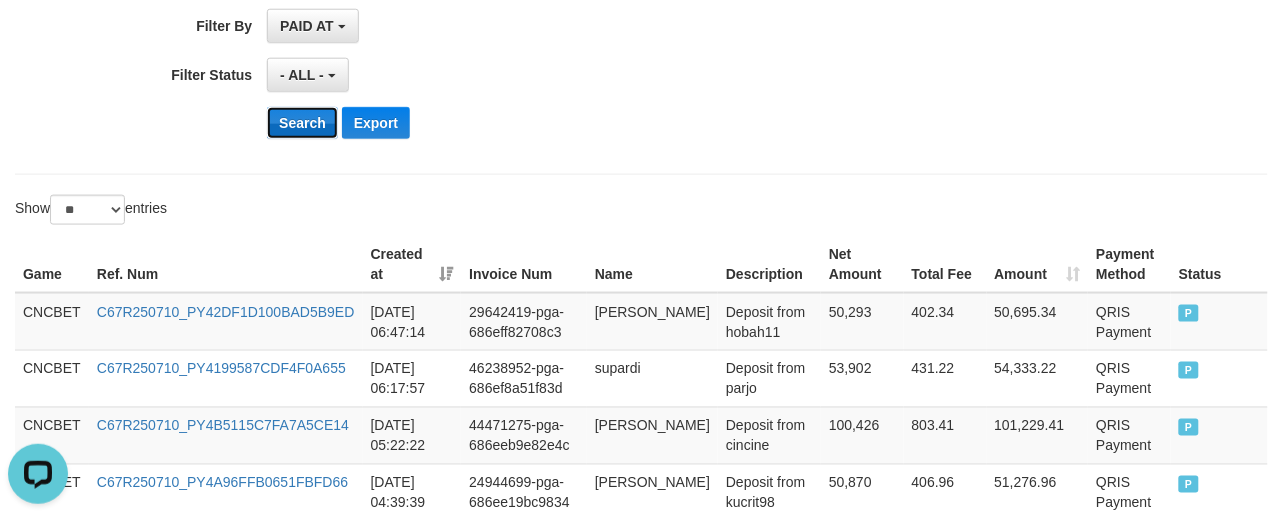 click on "Search" at bounding box center (302, 123) 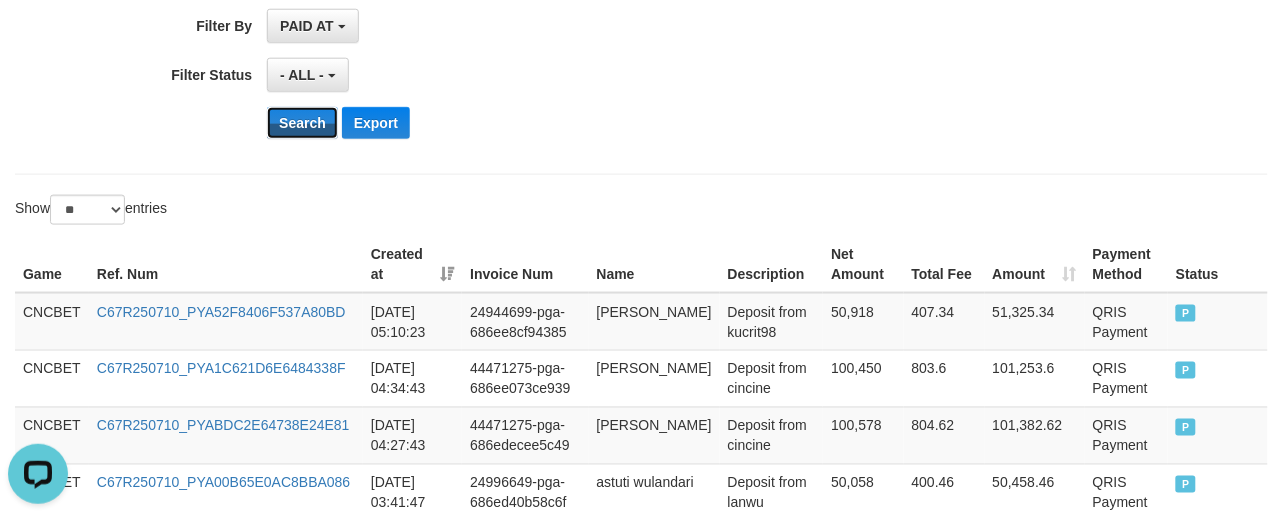 scroll, scrollTop: 1166, scrollLeft: 0, axis: vertical 